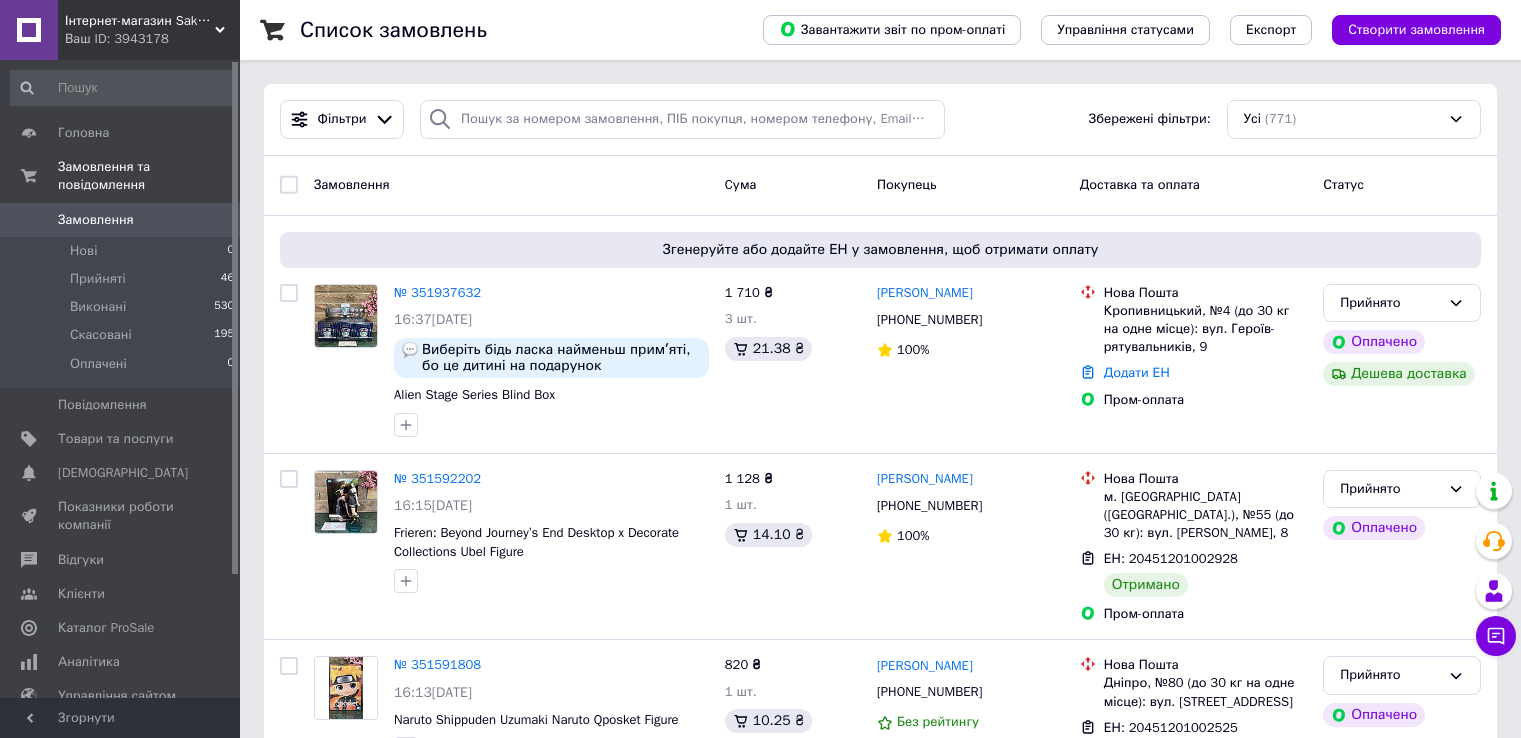 scroll, scrollTop: 0, scrollLeft: 0, axis: both 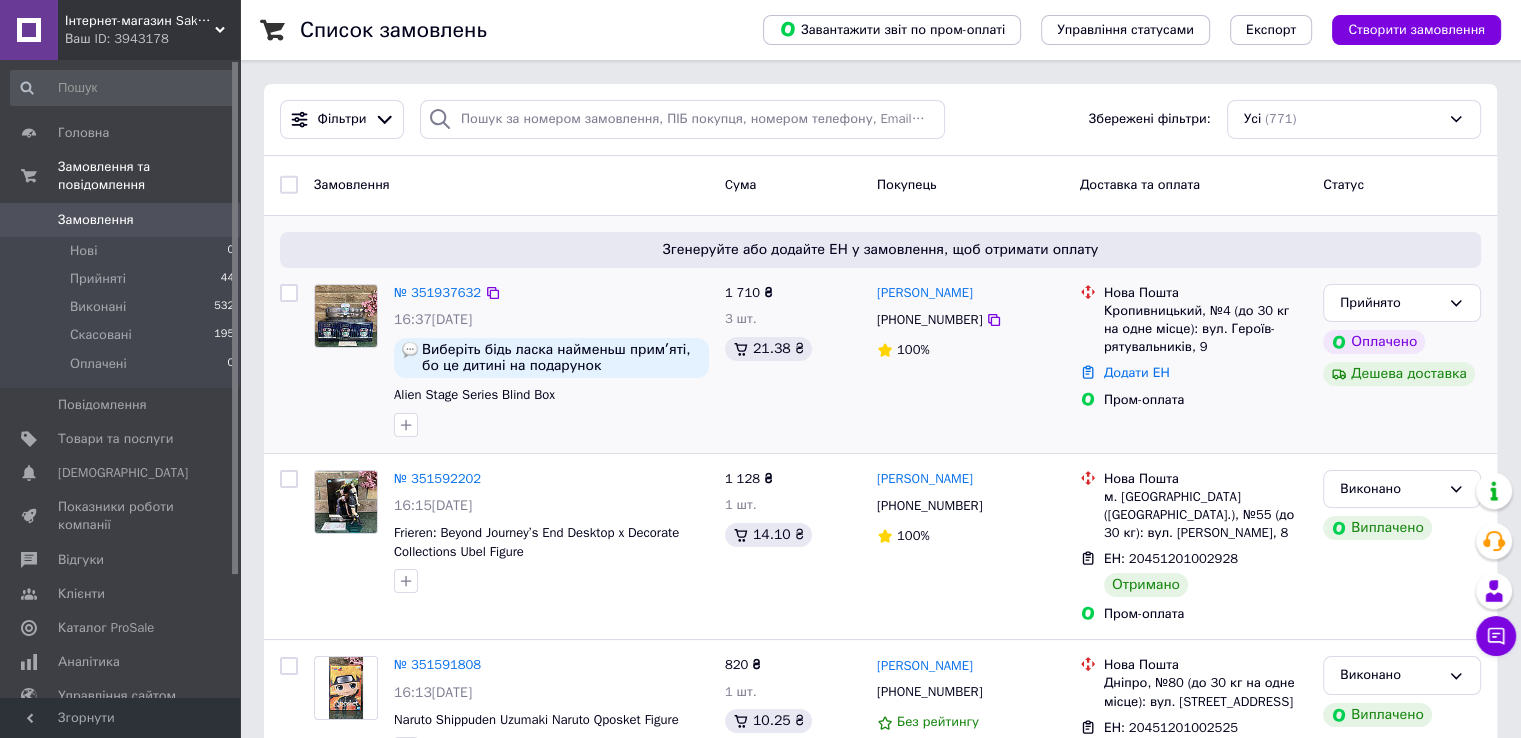 drag, startPoint x: 412, startPoint y: 290, endPoint x: 425, endPoint y: 275, distance: 19.849434 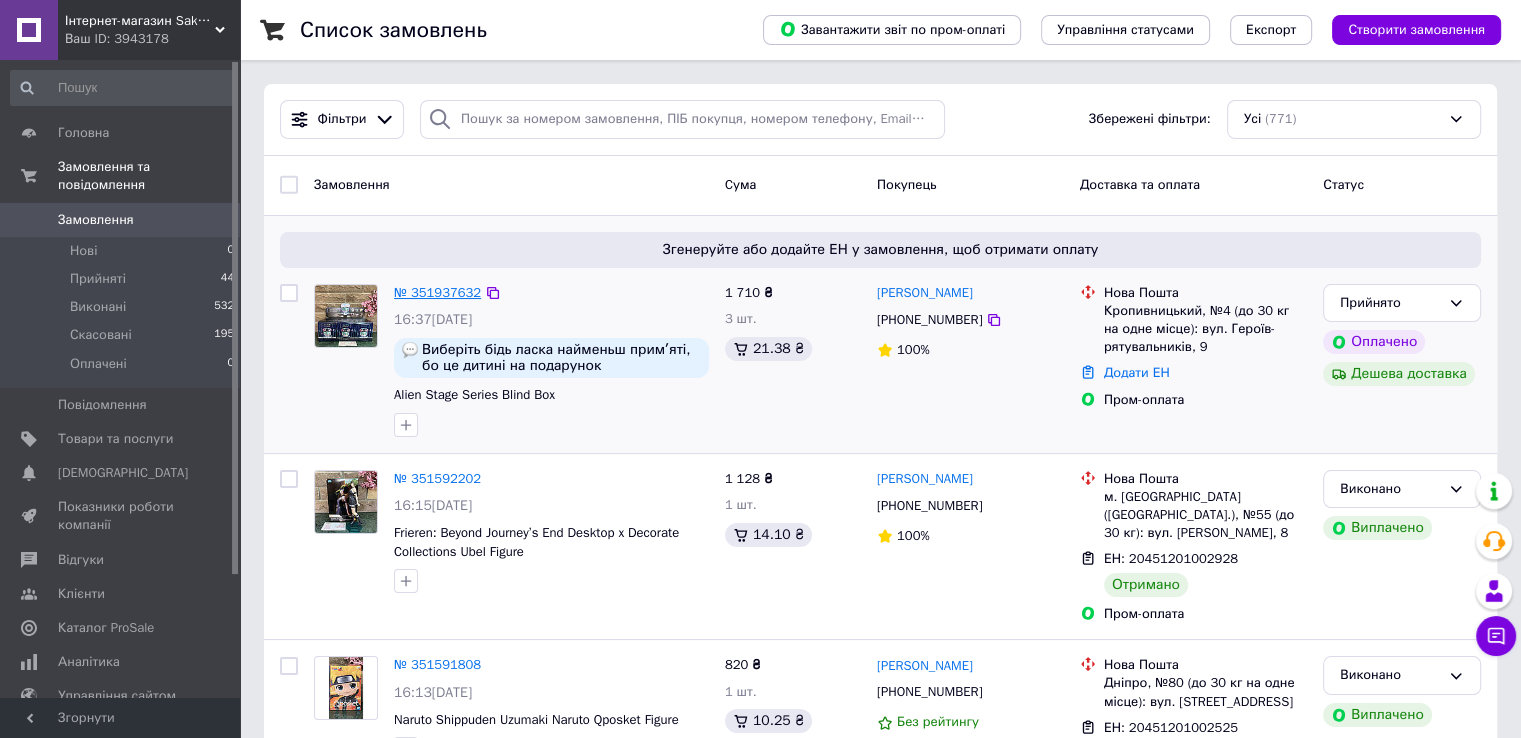 click on "№ 351937632" at bounding box center [437, 292] 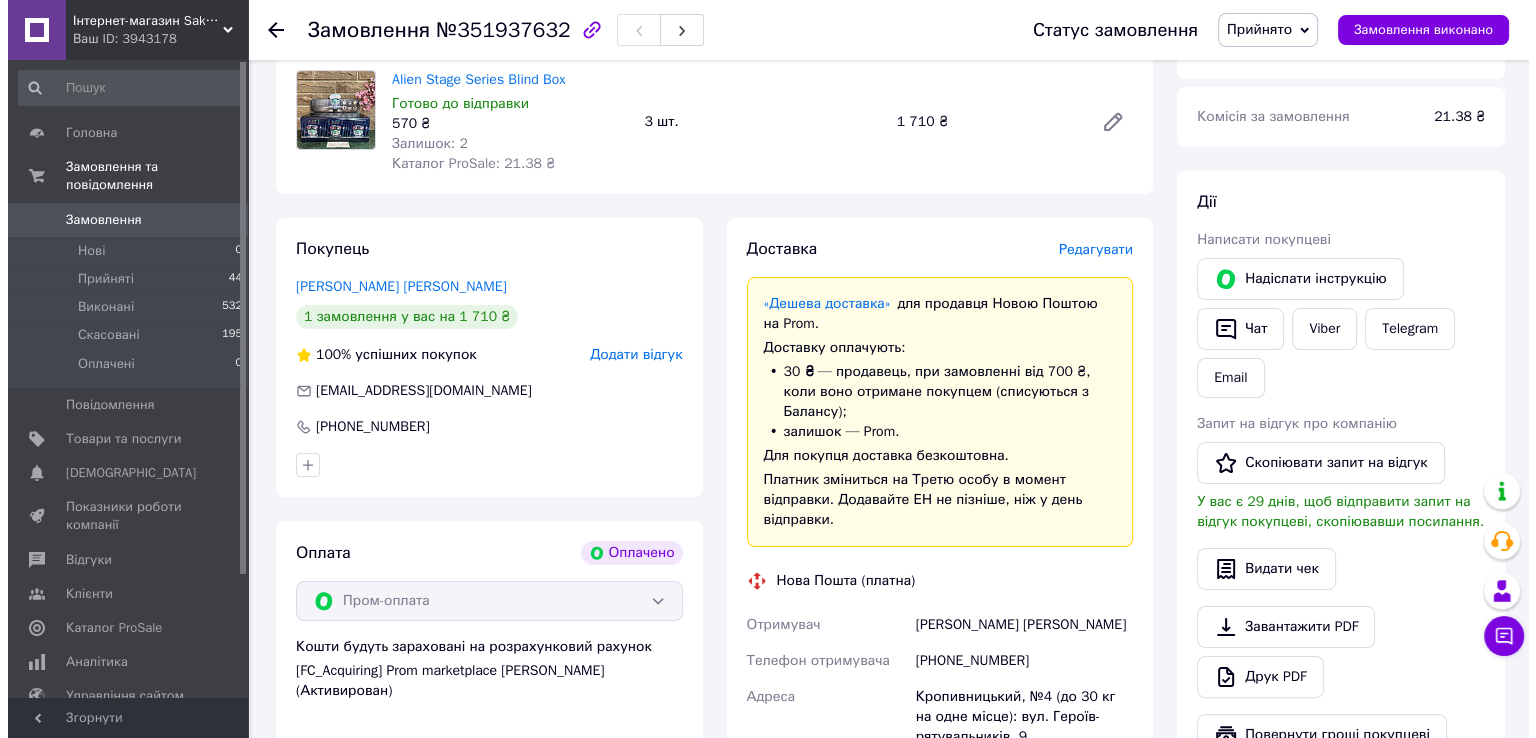 scroll, scrollTop: 300, scrollLeft: 0, axis: vertical 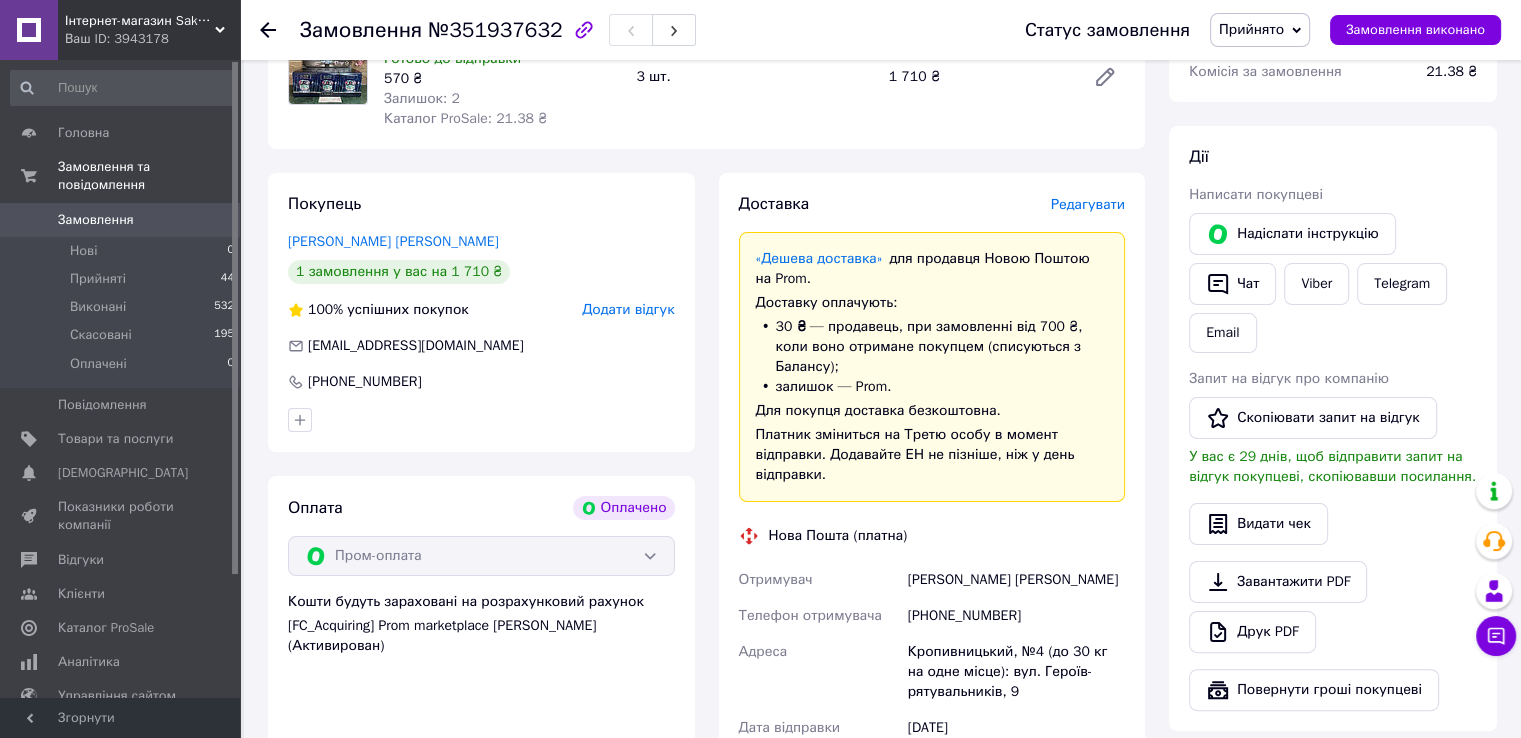 click on "Редагувати" at bounding box center (1088, 204) 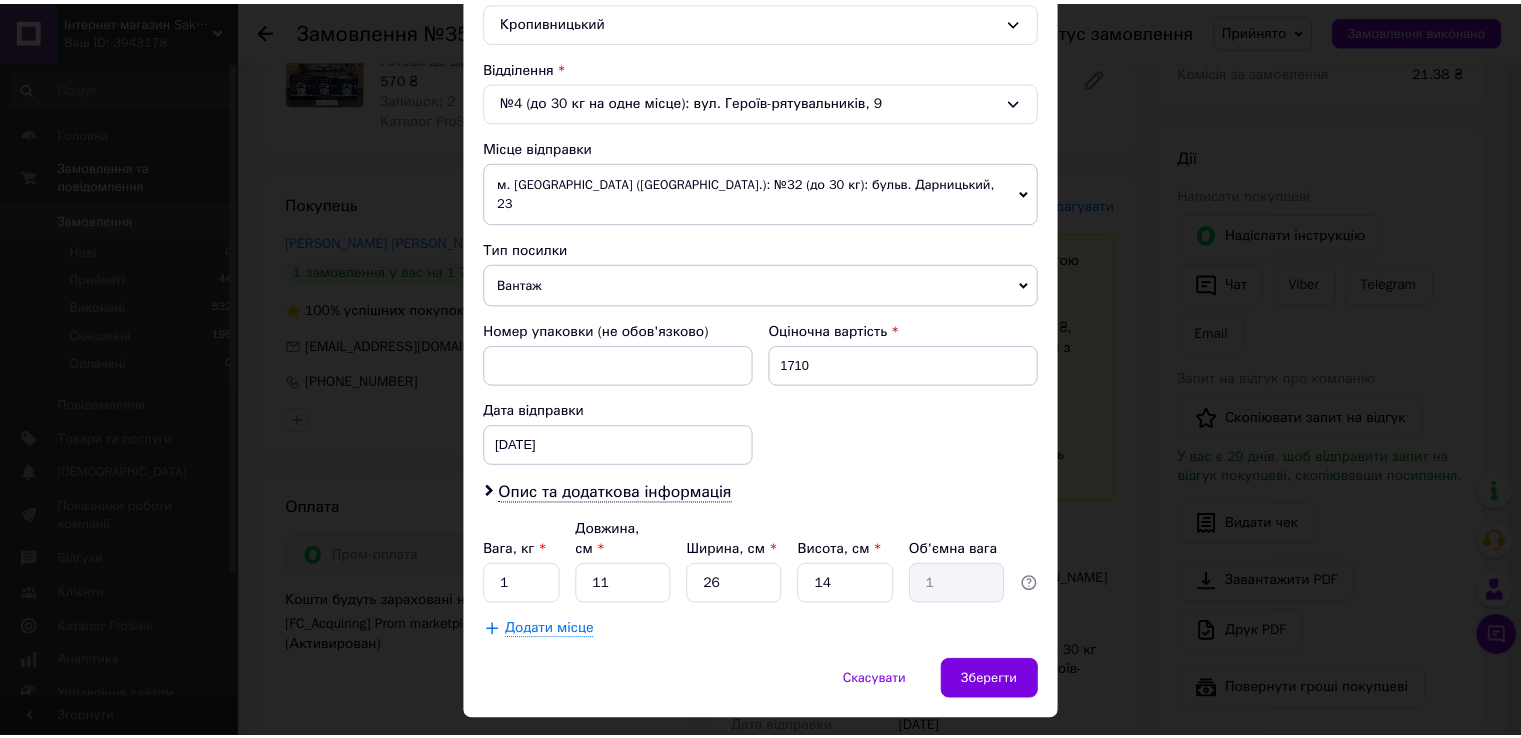 scroll, scrollTop: 584, scrollLeft: 0, axis: vertical 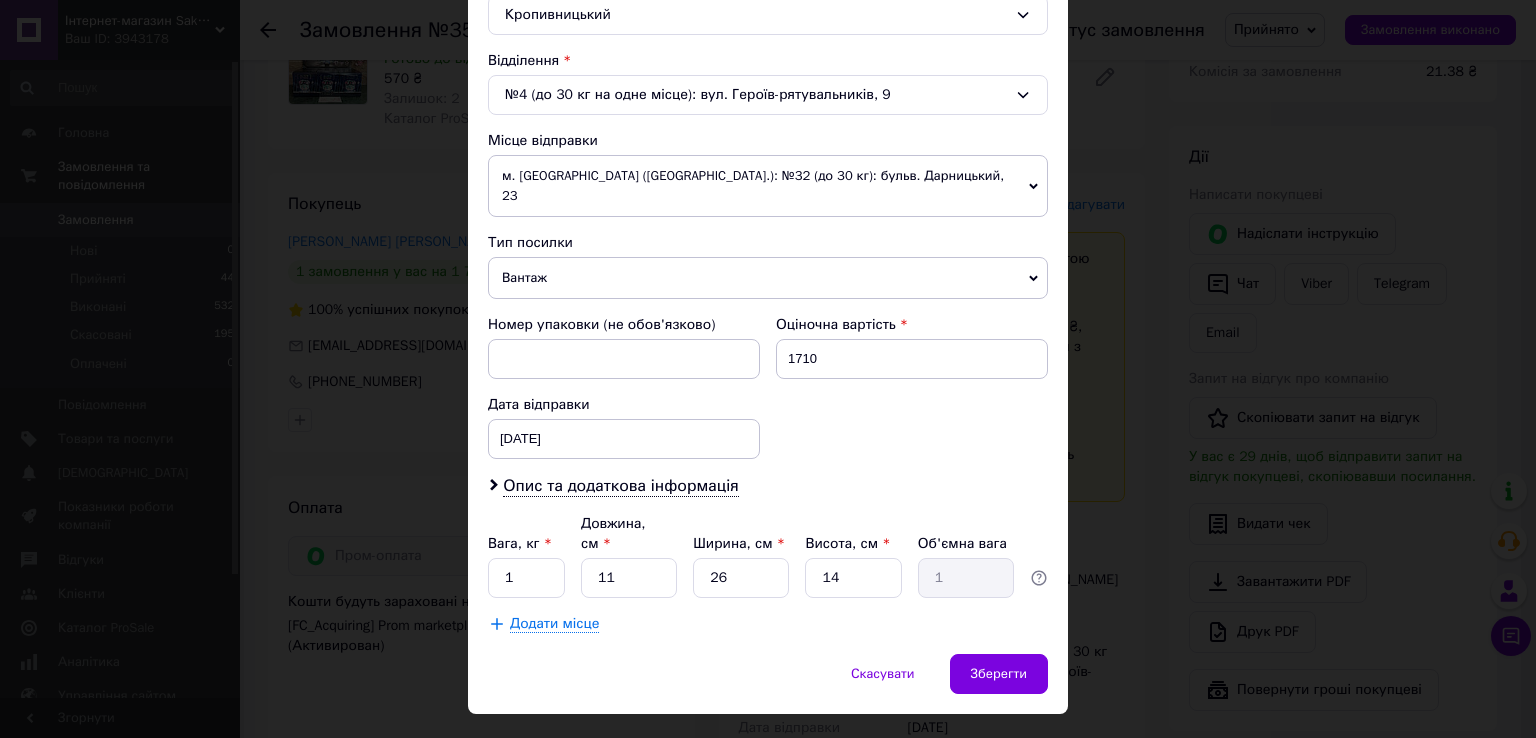 click on "м. [GEOGRAPHIC_DATA] ([GEOGRAPHIC_DATA].): №32 (до 30 кг): бульв. Дарницький, 23" at bounding box center (768, 186) 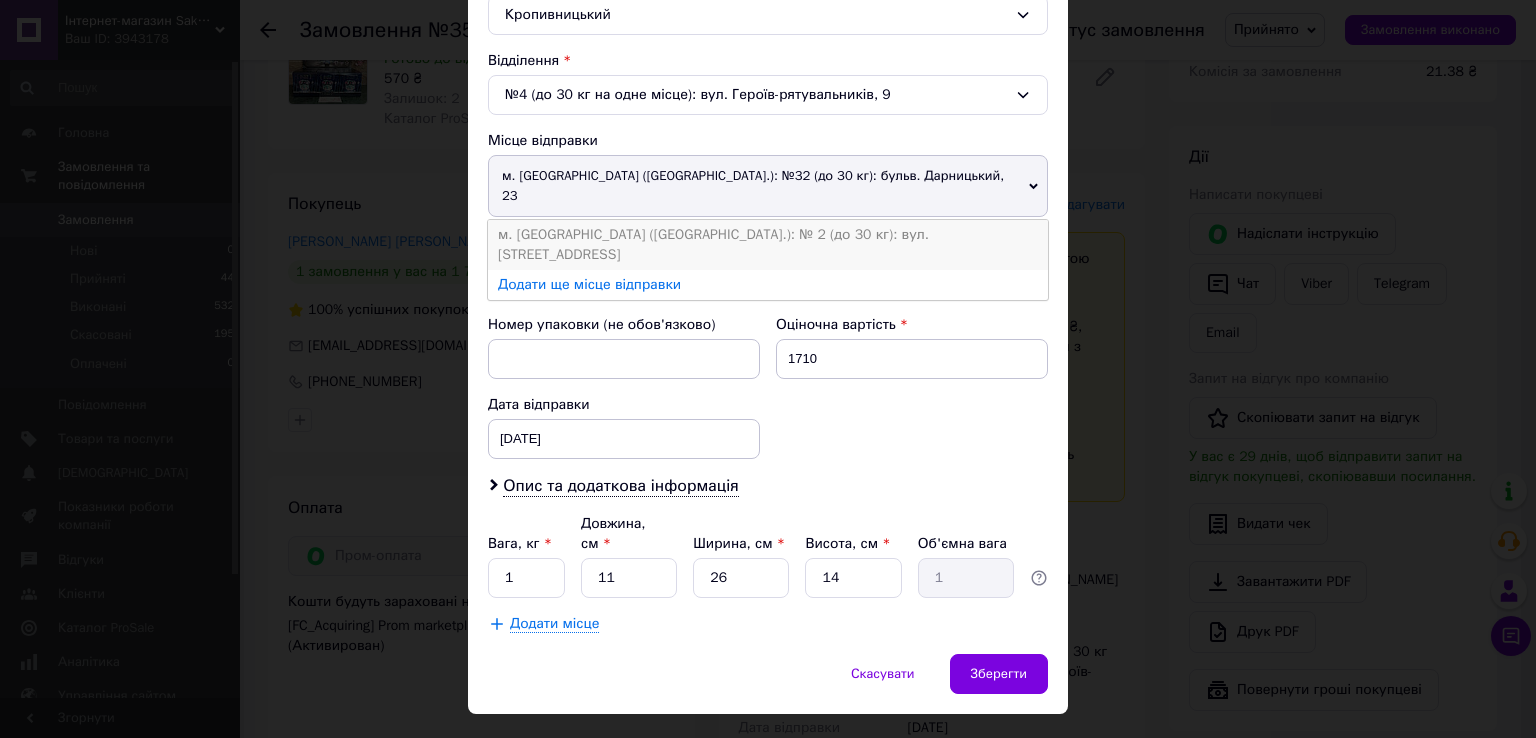 click on "м. [GEOGRAPHIC_DATA] ([GEOGRAPHIC_DATA].): № 2 (до 30 кг): вул. [STREET_ADDRESS]" at bounding box center (768, 245) 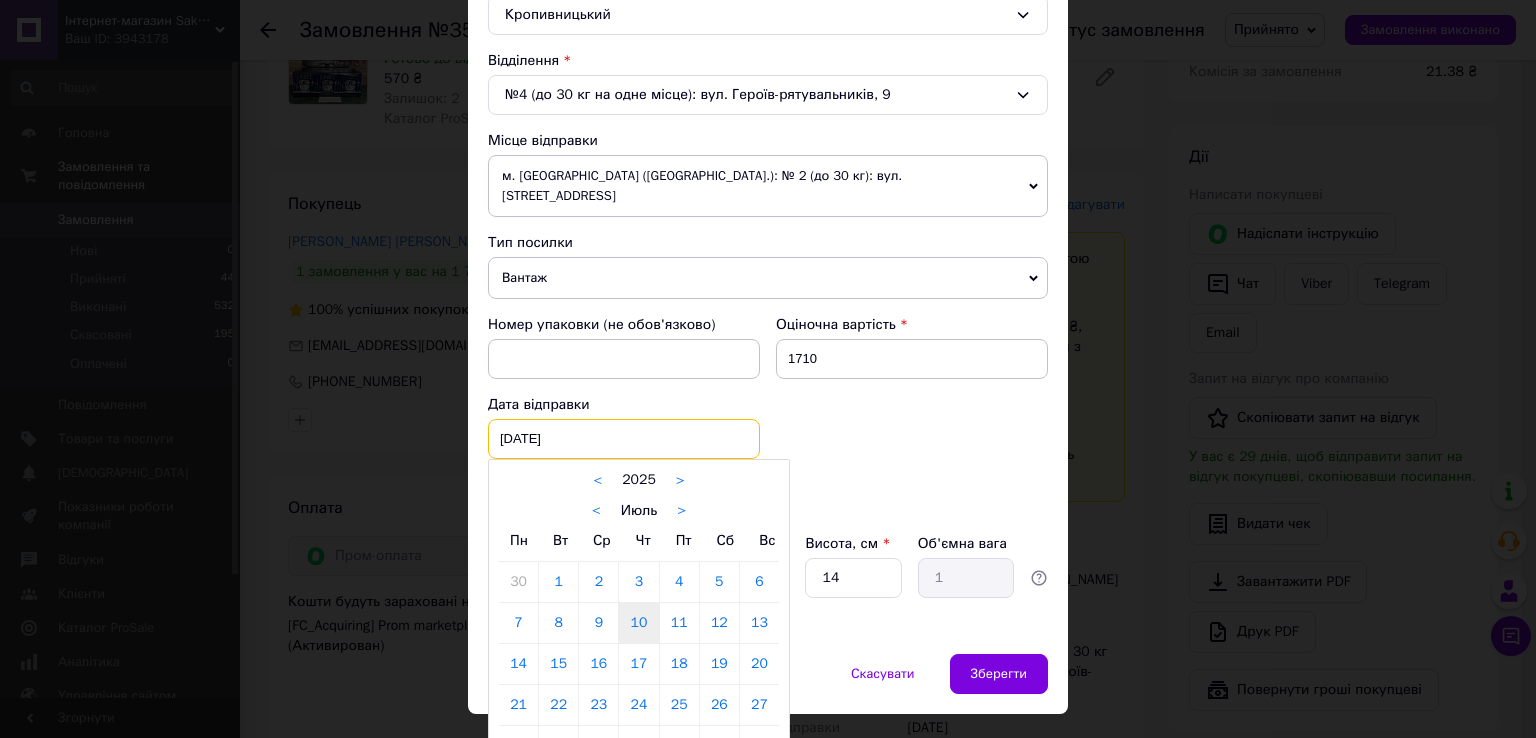 click on "[DATE] < 2025 > < Июль > Пн Вт Ср Чт Пт Сб Вс 30 1 2 3 4 5 6 7 8 9 10 11 12 13 14 15 16 17 18 19 20 21 22 23 24 25 26 27 28 29 30 31 1 2 3 4 5 6 7 8 9 10" at bounding box center [624, 439] 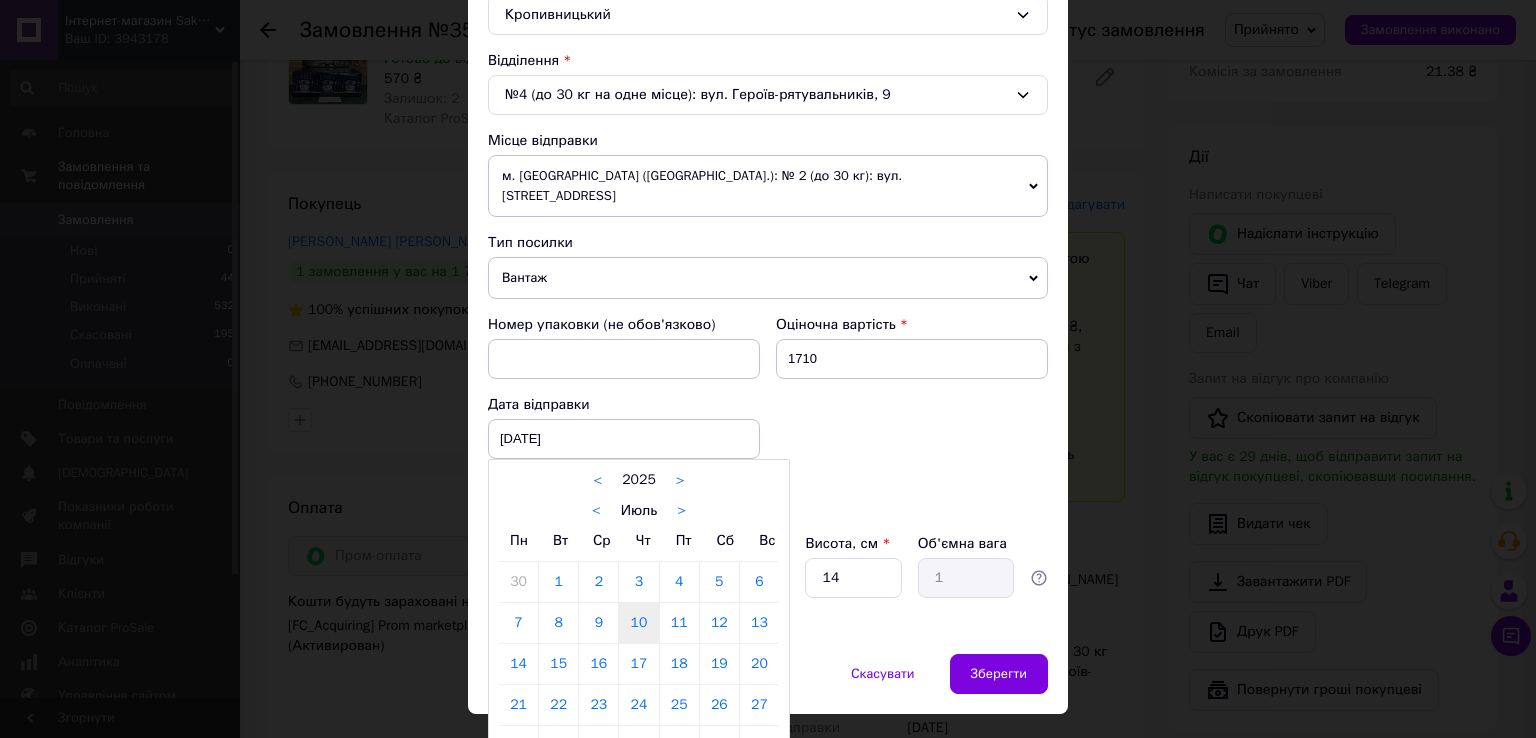 click on "10" at bounding box center (638, 623) 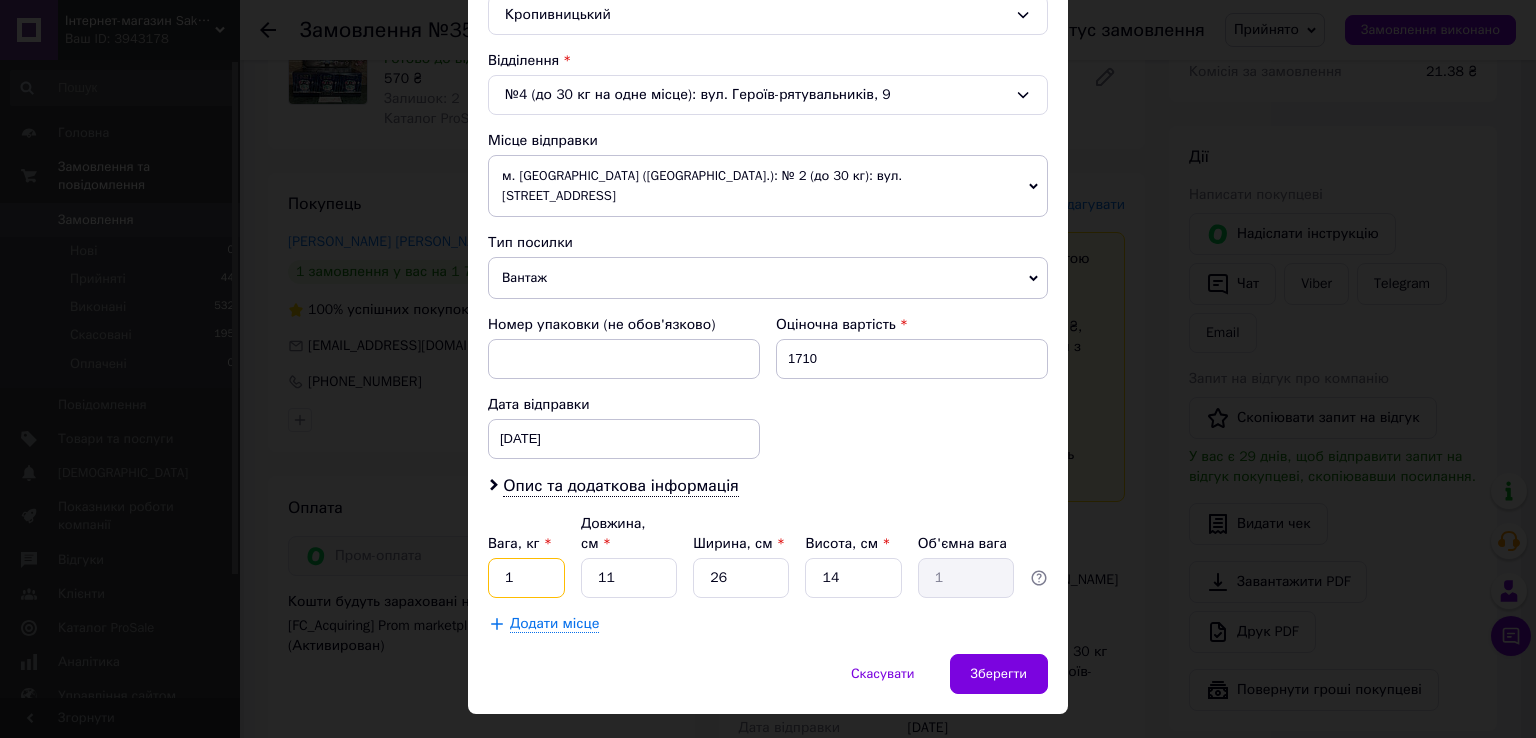 click on "1" at bounding box center (526, 578) 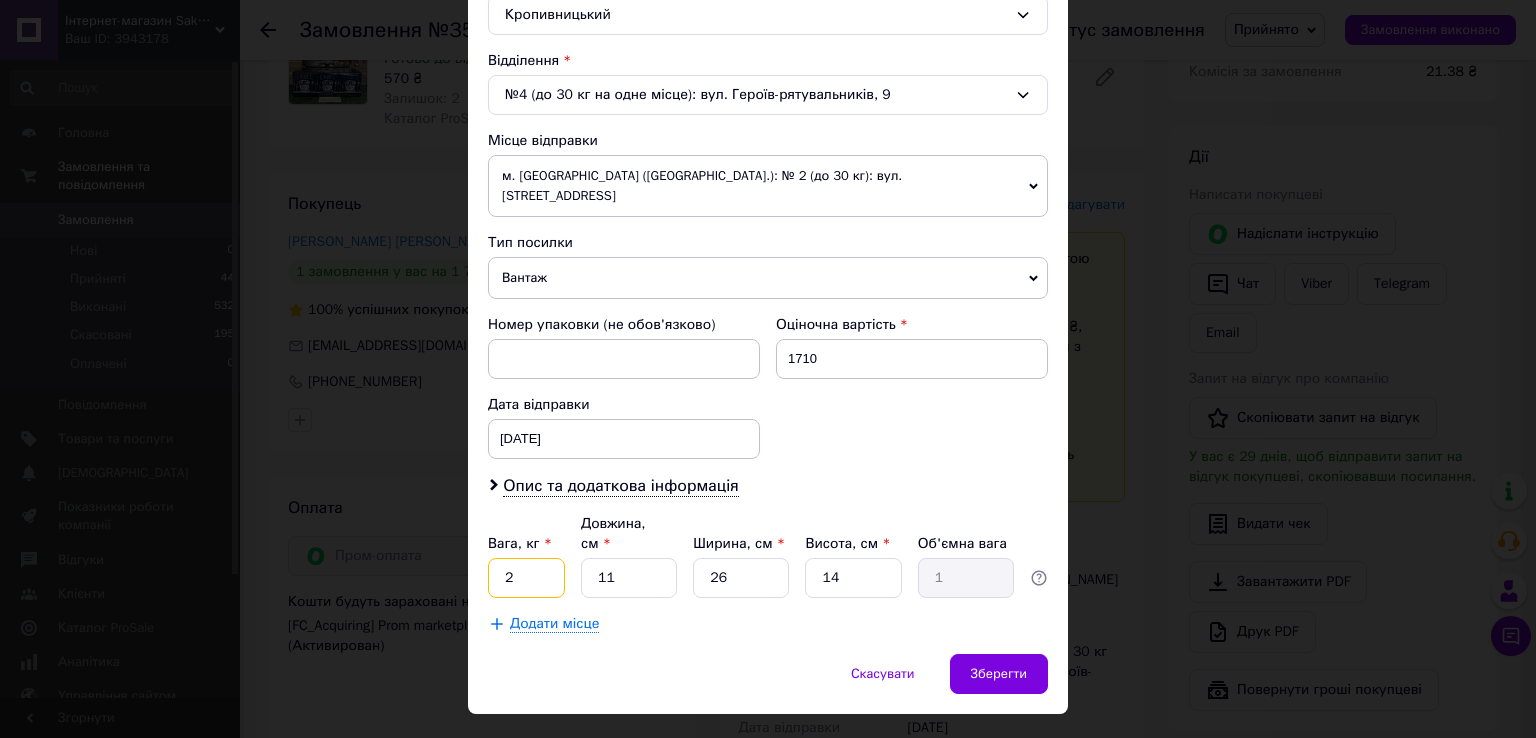 type on "2" 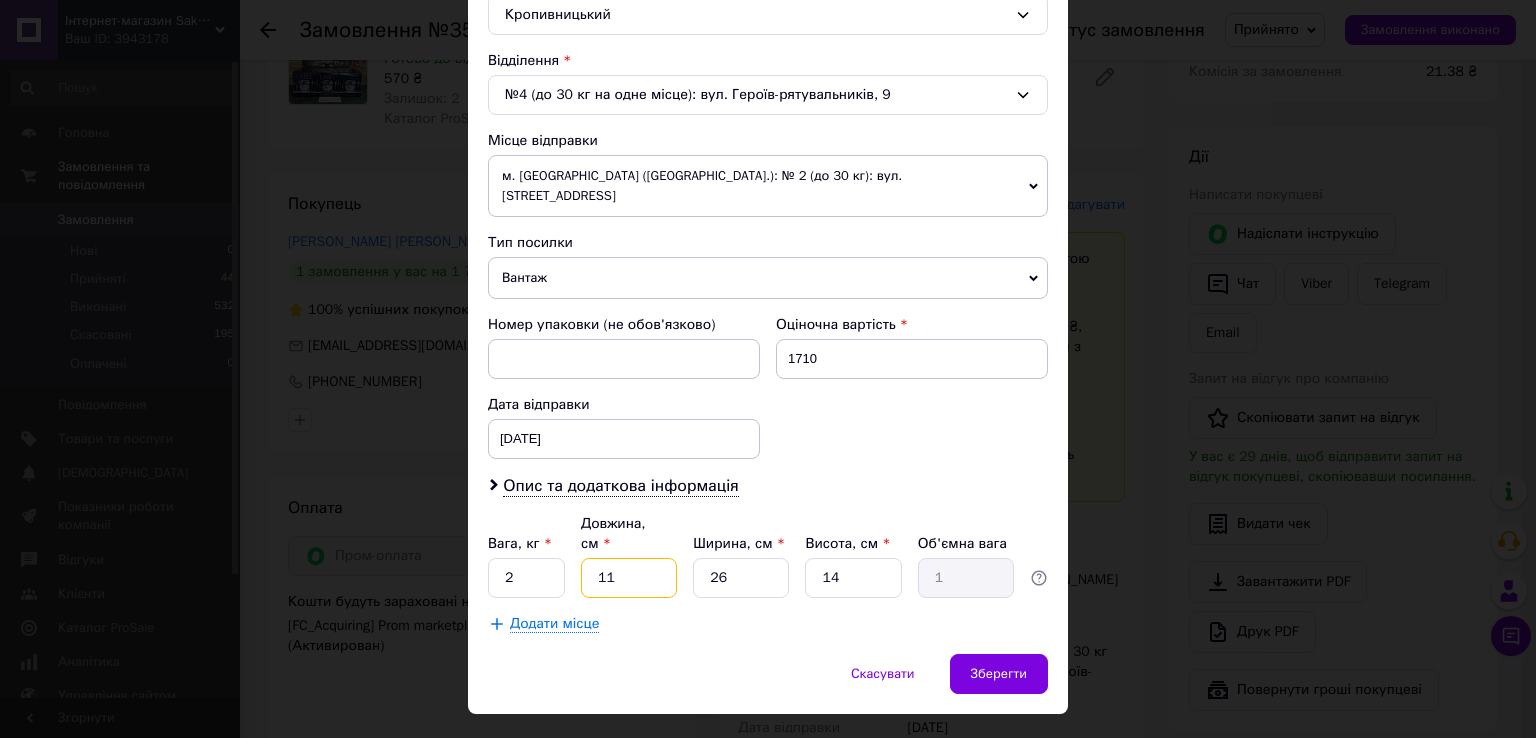 click on "11" at bounding box center (629, 578) 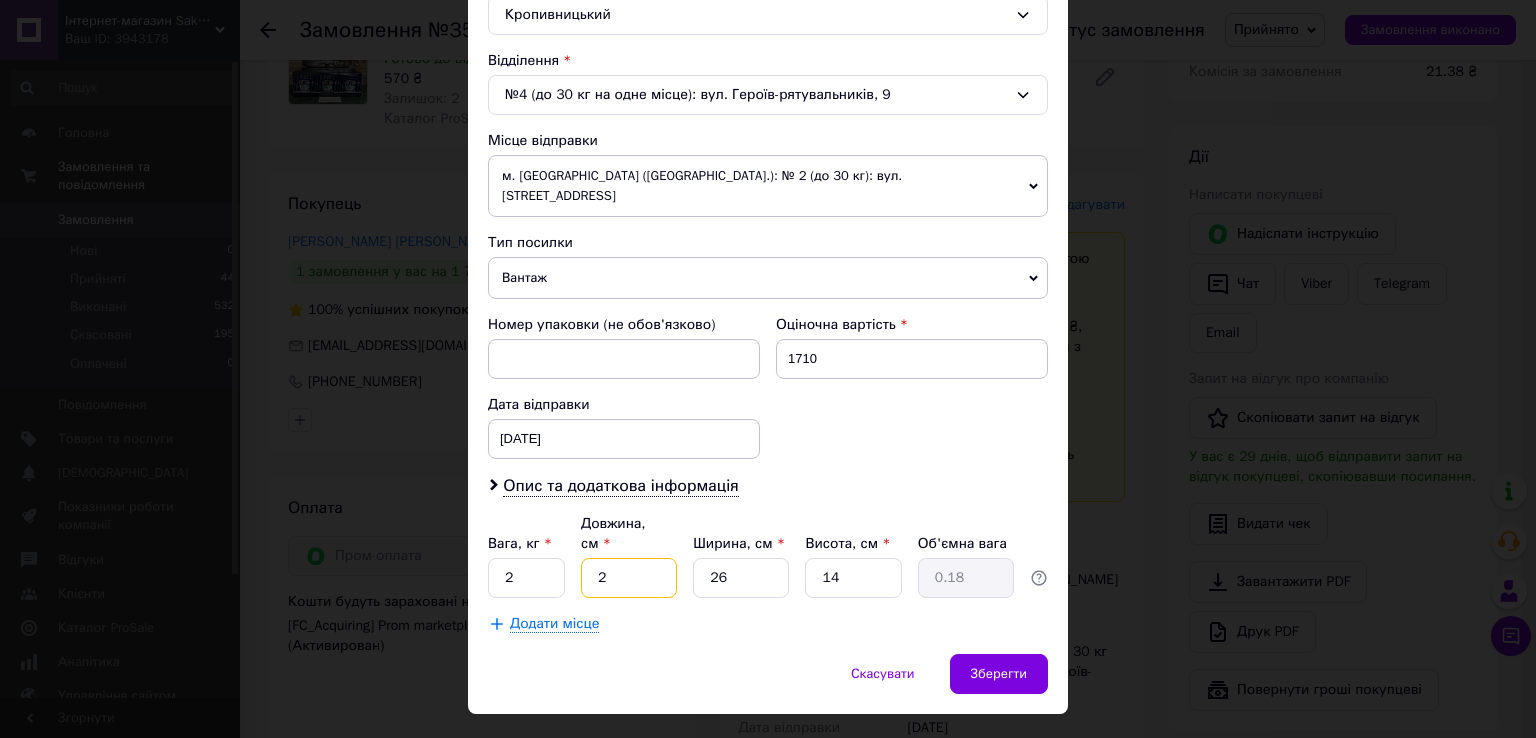 click on "2" at bounding box center (629, 578) 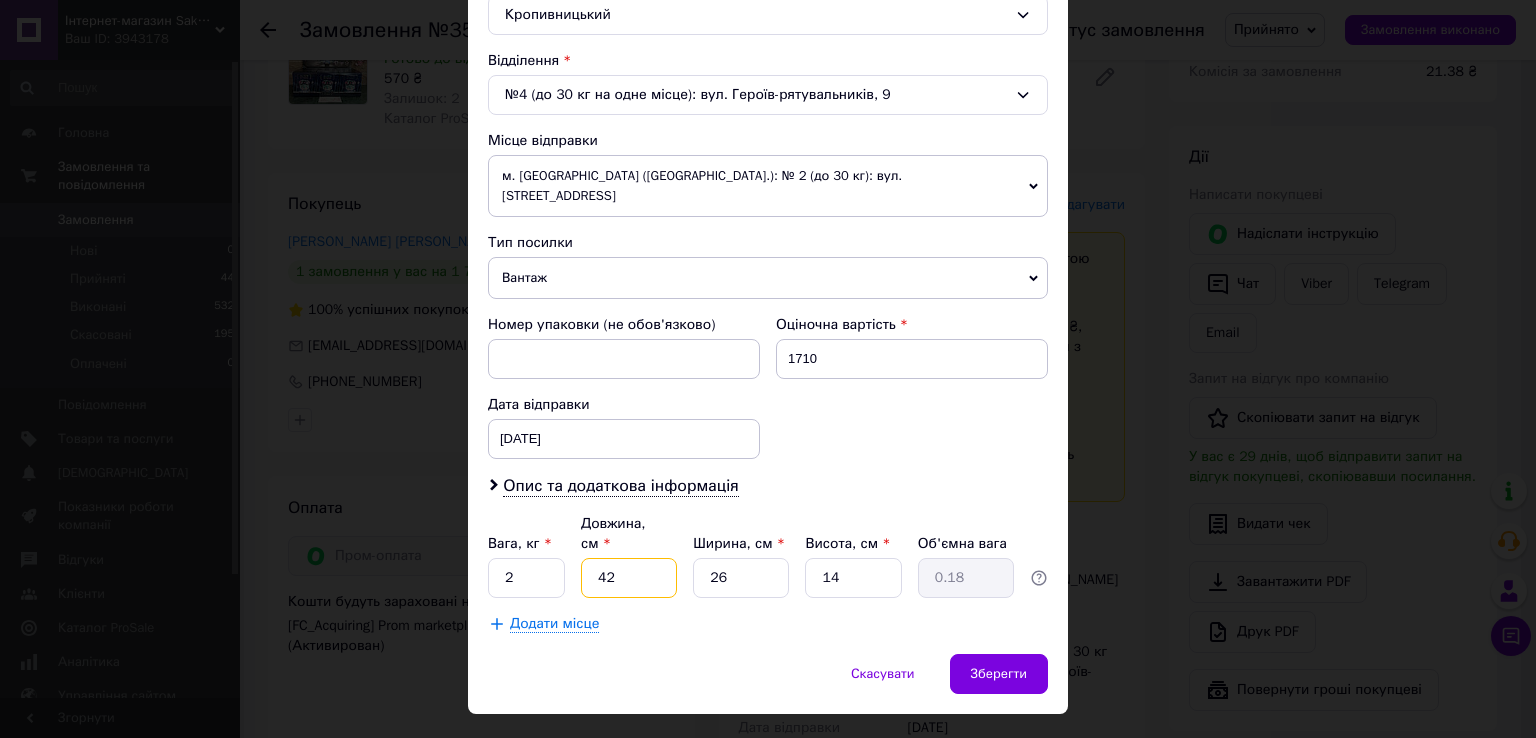 type on "3.82" 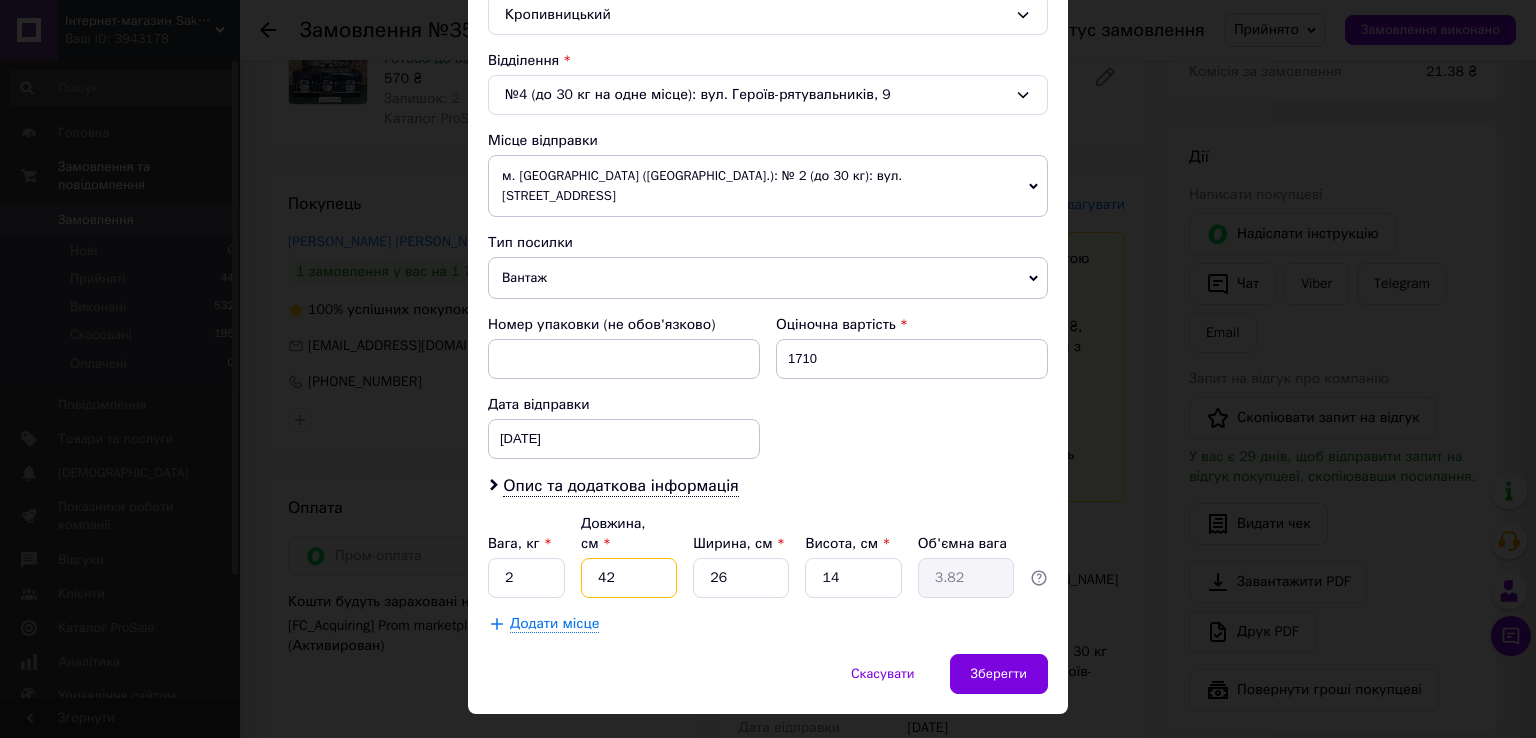click on "42" at bounding box center (629, 578) 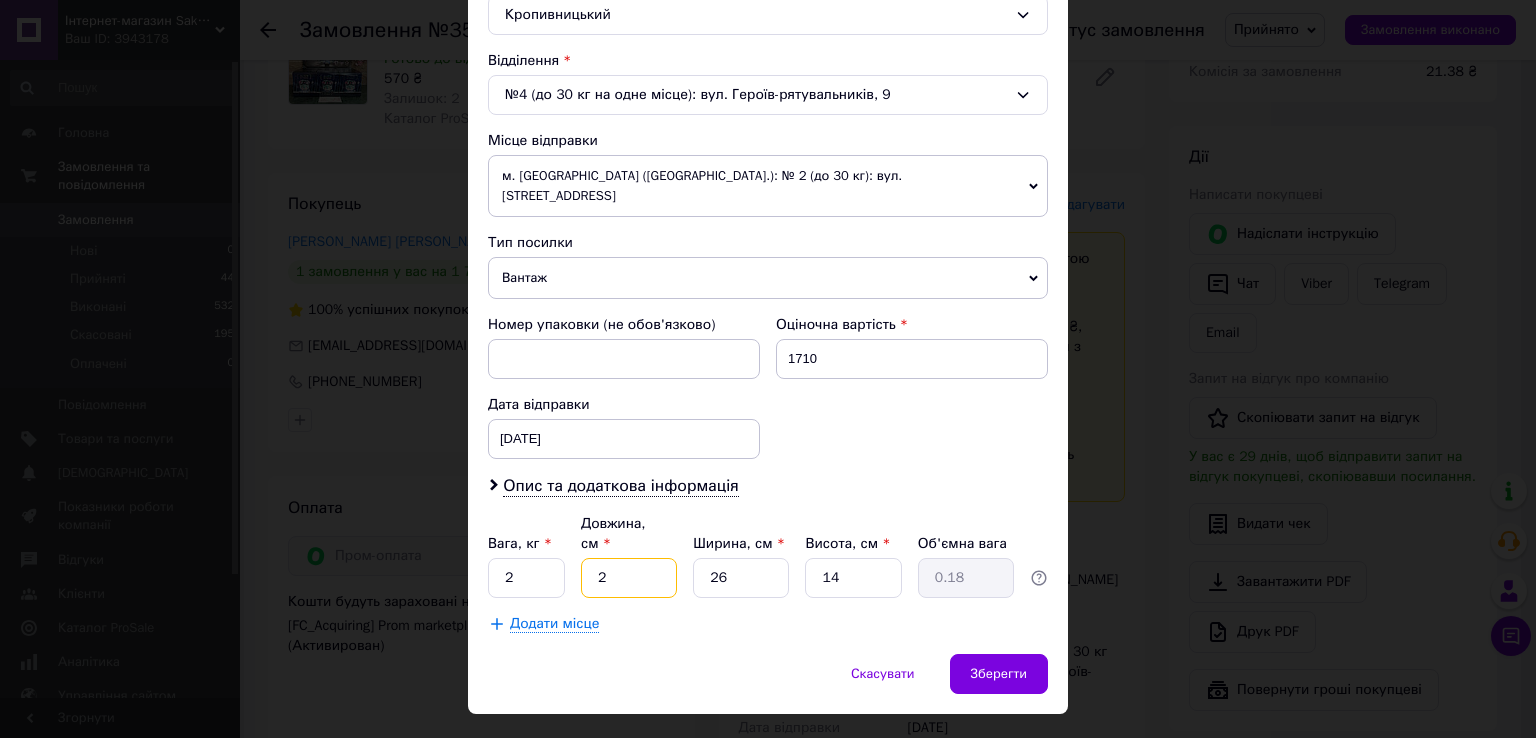 click on "2" at bounding box center (629, 578) 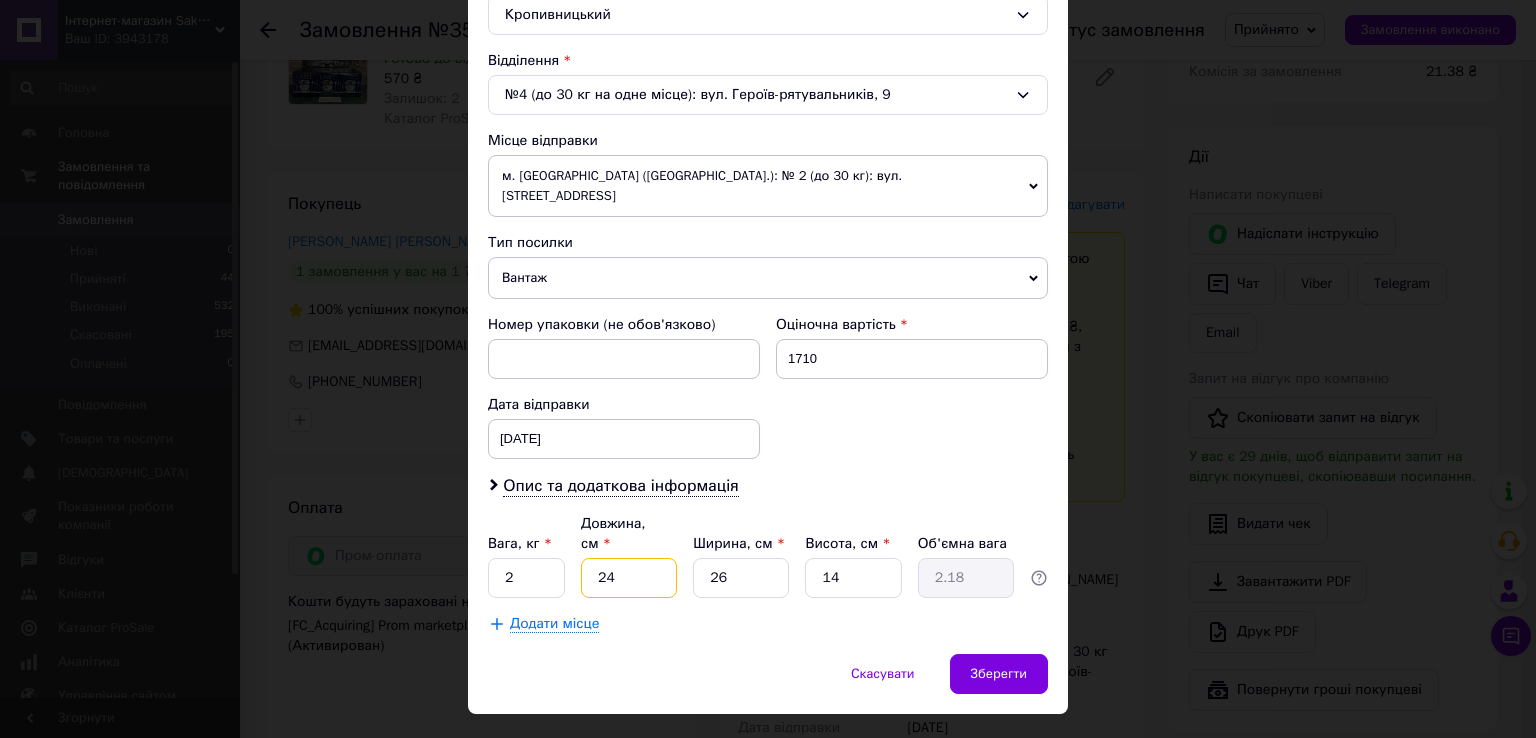 type on "24" 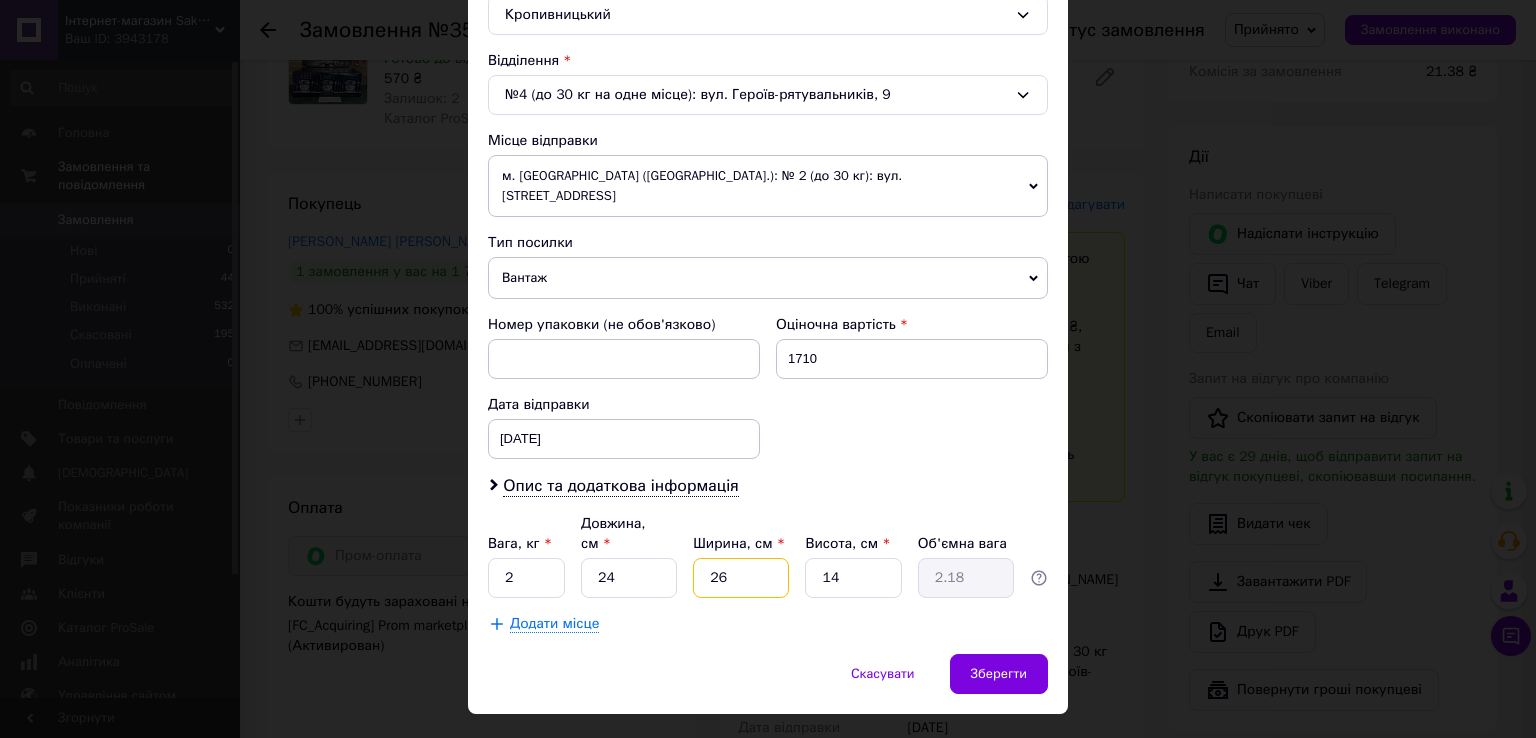 click on "26" at bounding box center (741, 578) 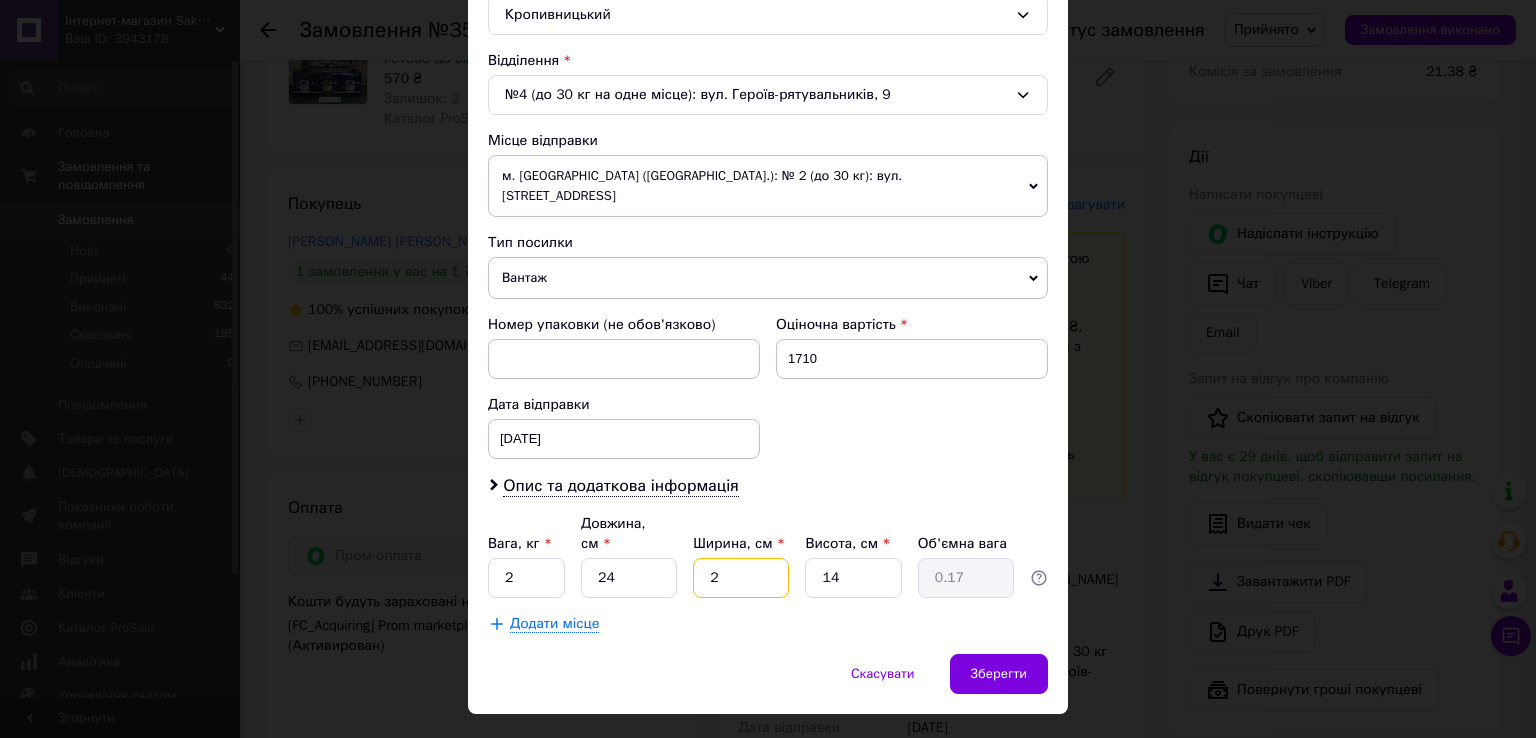 type on "20" 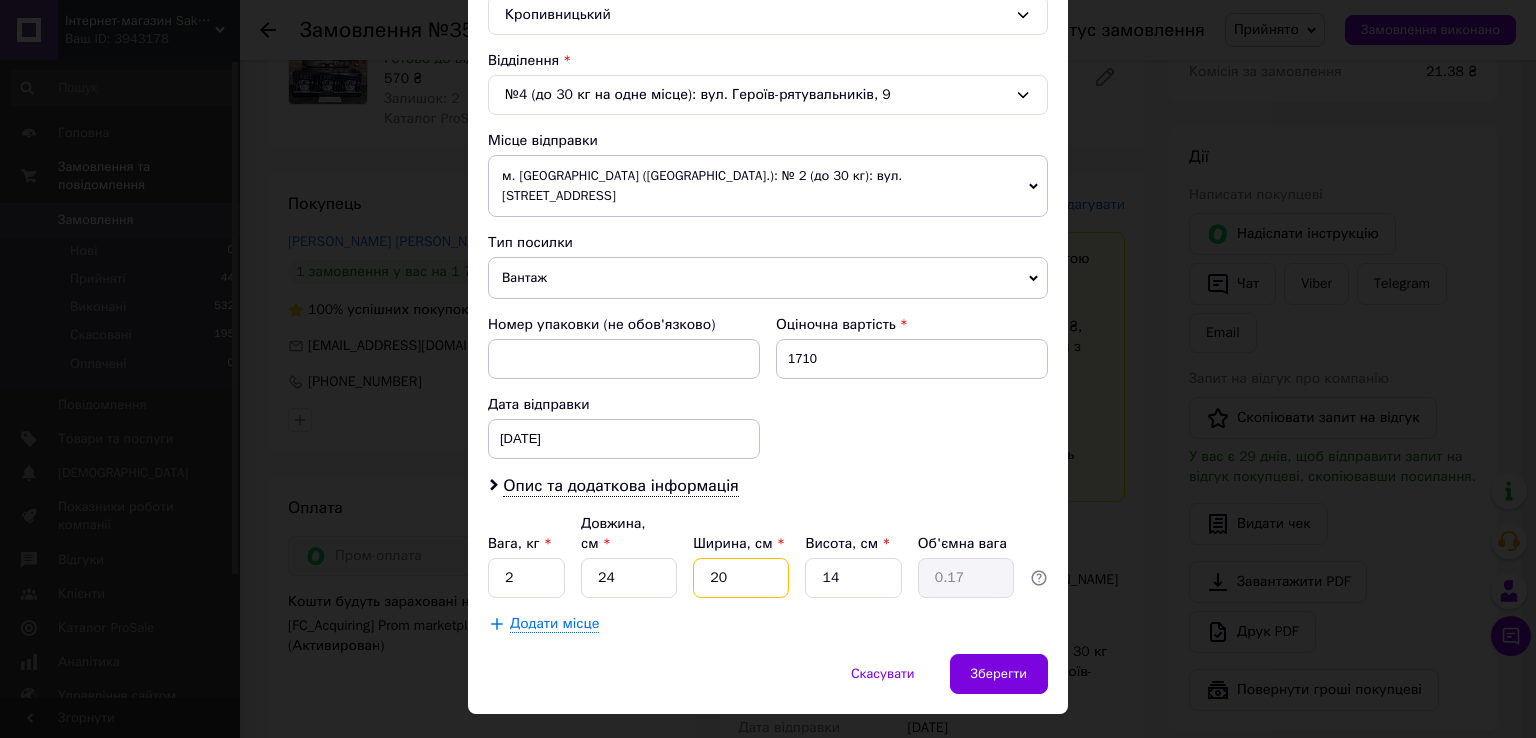 type on "1.68" 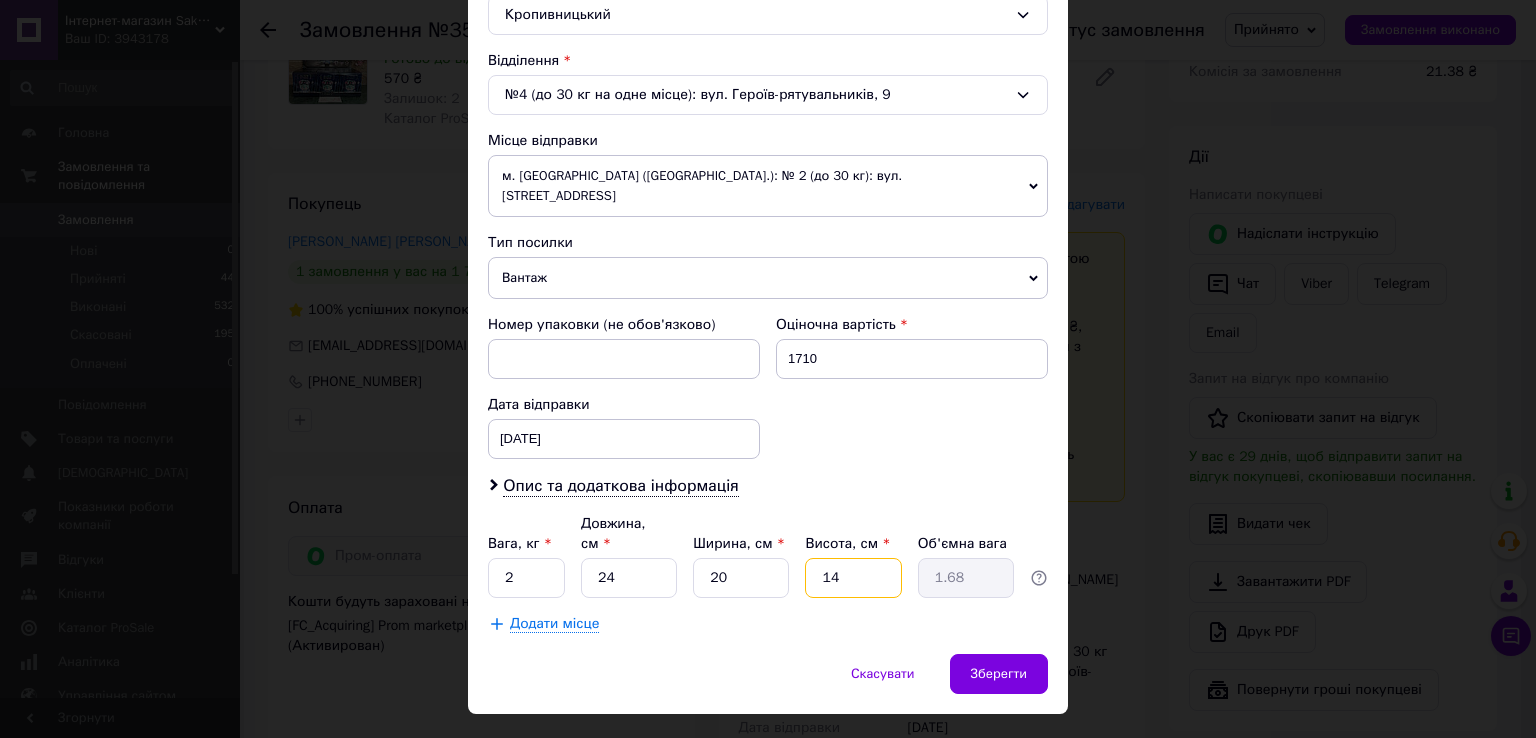 click on "14" at bounding box center [853, 578] 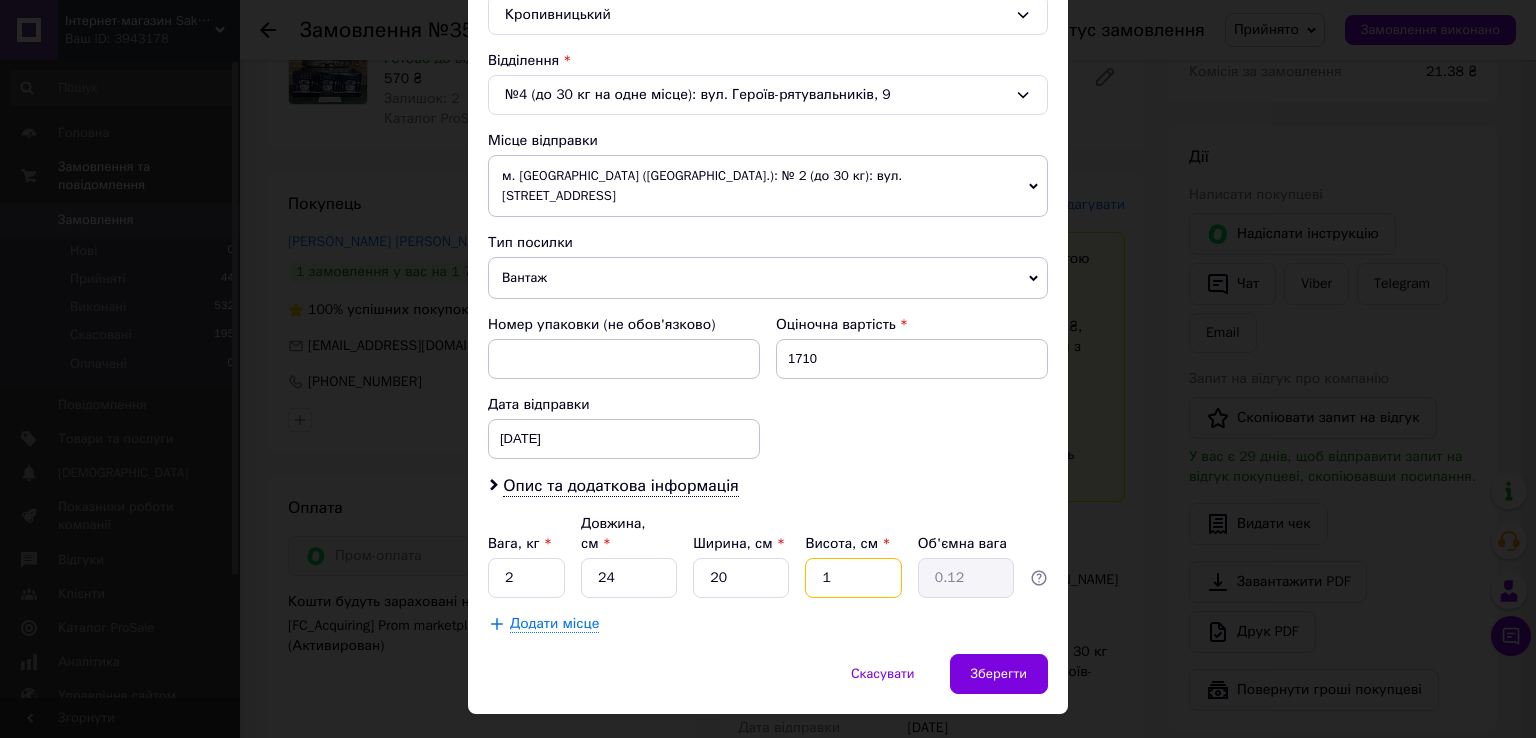 type on "16" 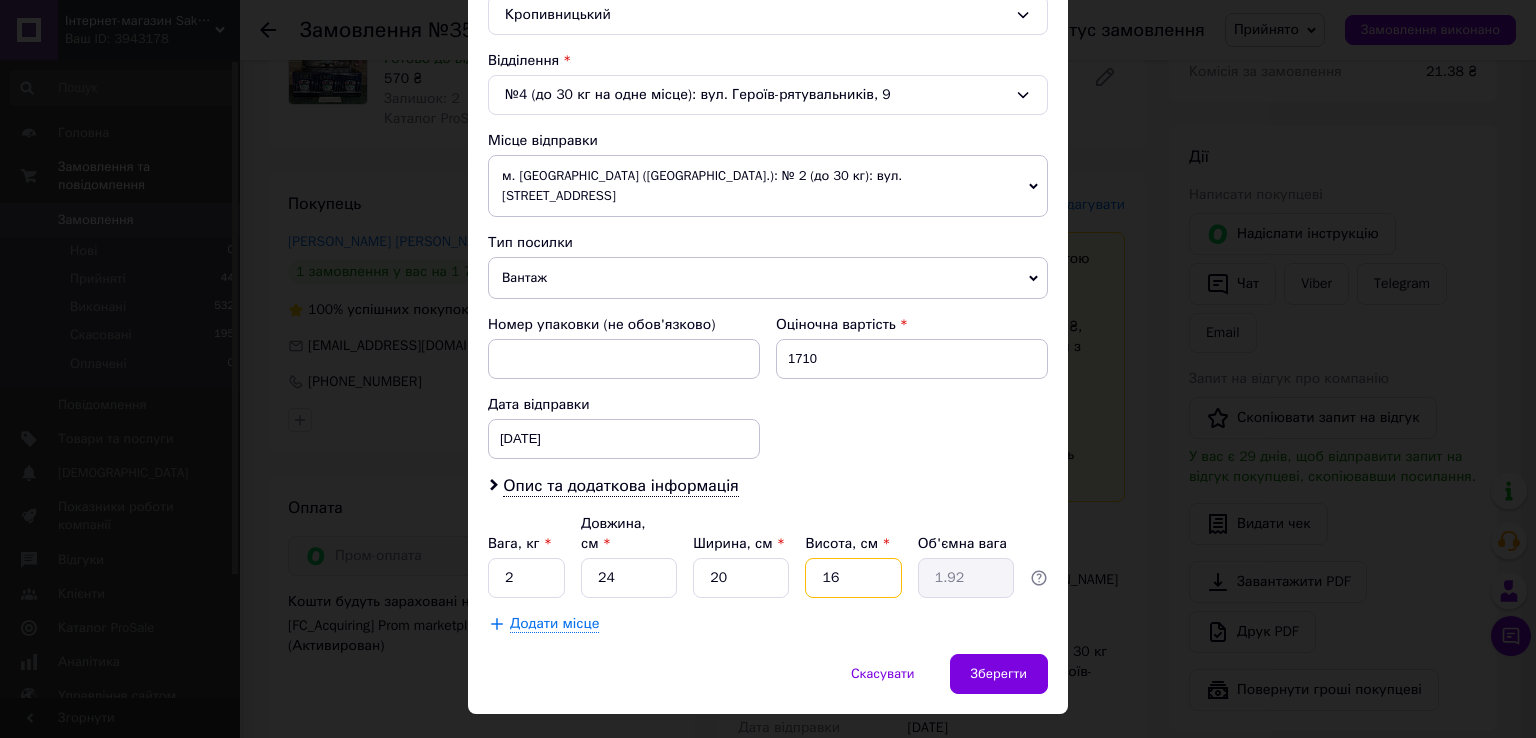 type on "16" 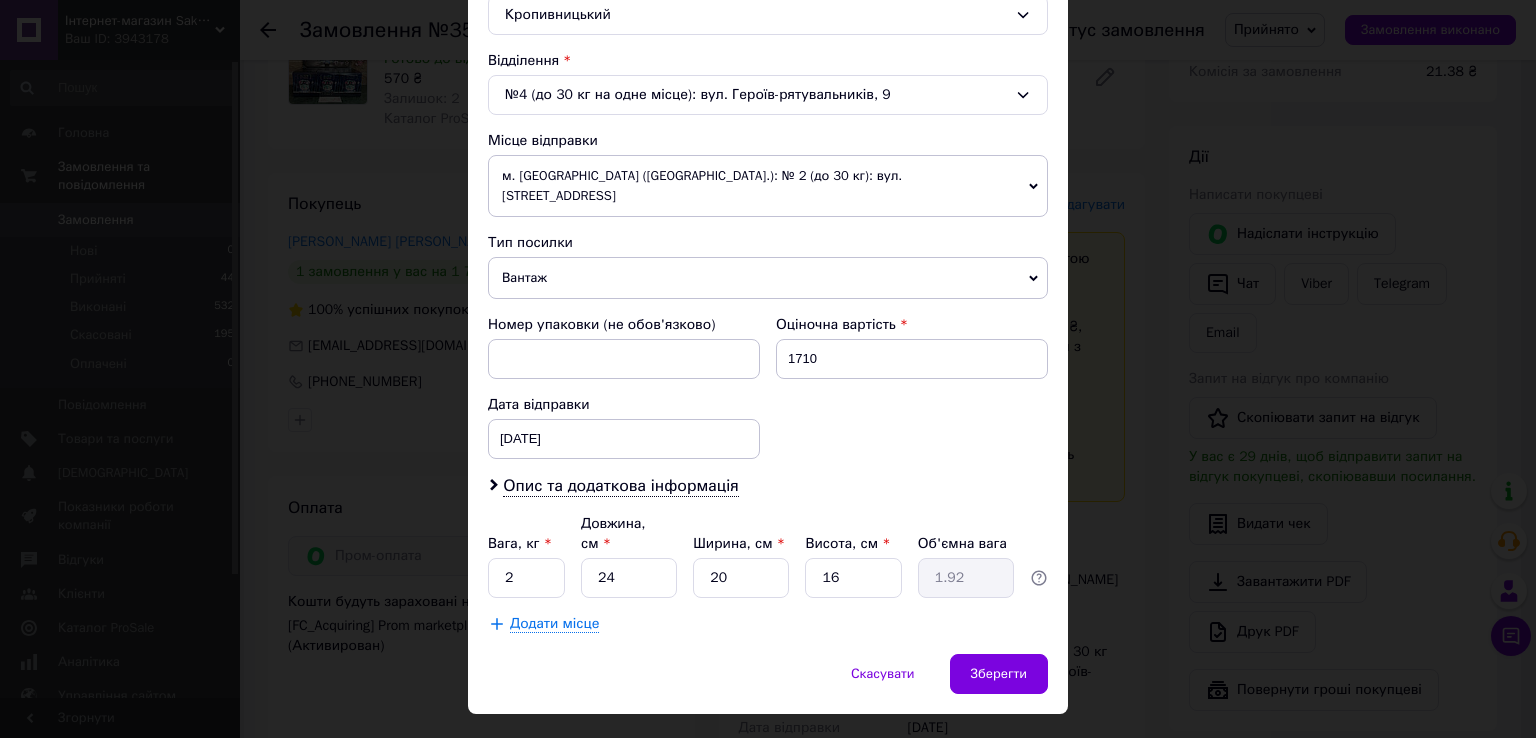 click on "Номер упаковки (не обов'язково) Оціночна вартість 1710 Дата відправки [DATE] < 2025 > < Июль > Пн Вт Ср Чт Пт Сб Вс 30 1 2 3 4 5 6 7 8 9 10 11 12 13 14 15 16 17 18 19 20 21 22 23 24 25 26 27 28 29 30 31 1 2 3 4 5 6 7 8 9 10" at bounding box center [768, 387] 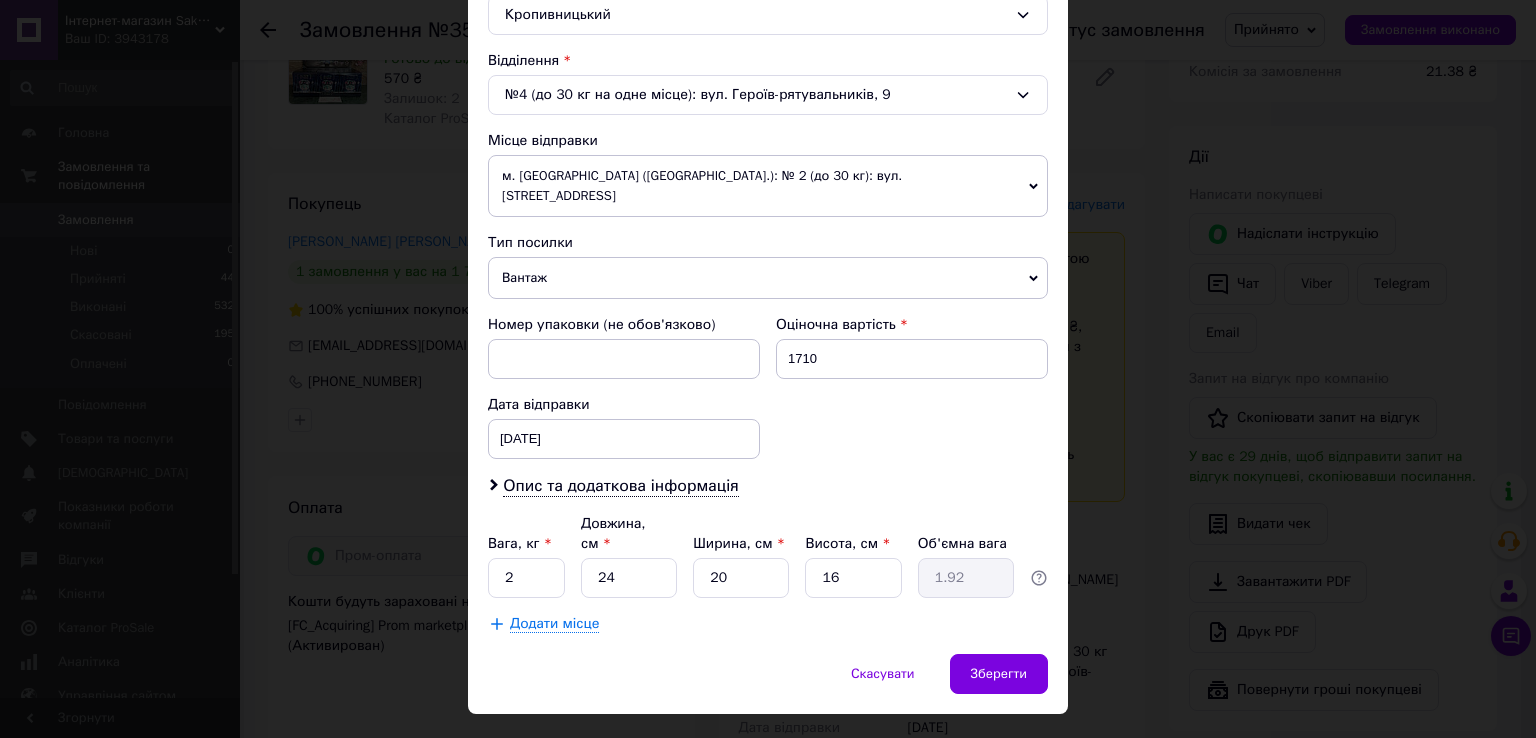 click on "Номер упаковки (не обов'язково) Оціночна вартість 1710 Дата відправки [DATE] < 2025 > < Июль > Пн Вт Ср Чт Пт Сб Вс 30 1 2 3 4 5 6 7 8 9 10 11 12 13 14 15 16 17 18 19 20 21 22 23 24 25 26 27 28 29 30 31 1 2 3 4 5 6 7 8 9 10" at bounding box center [768, 387] 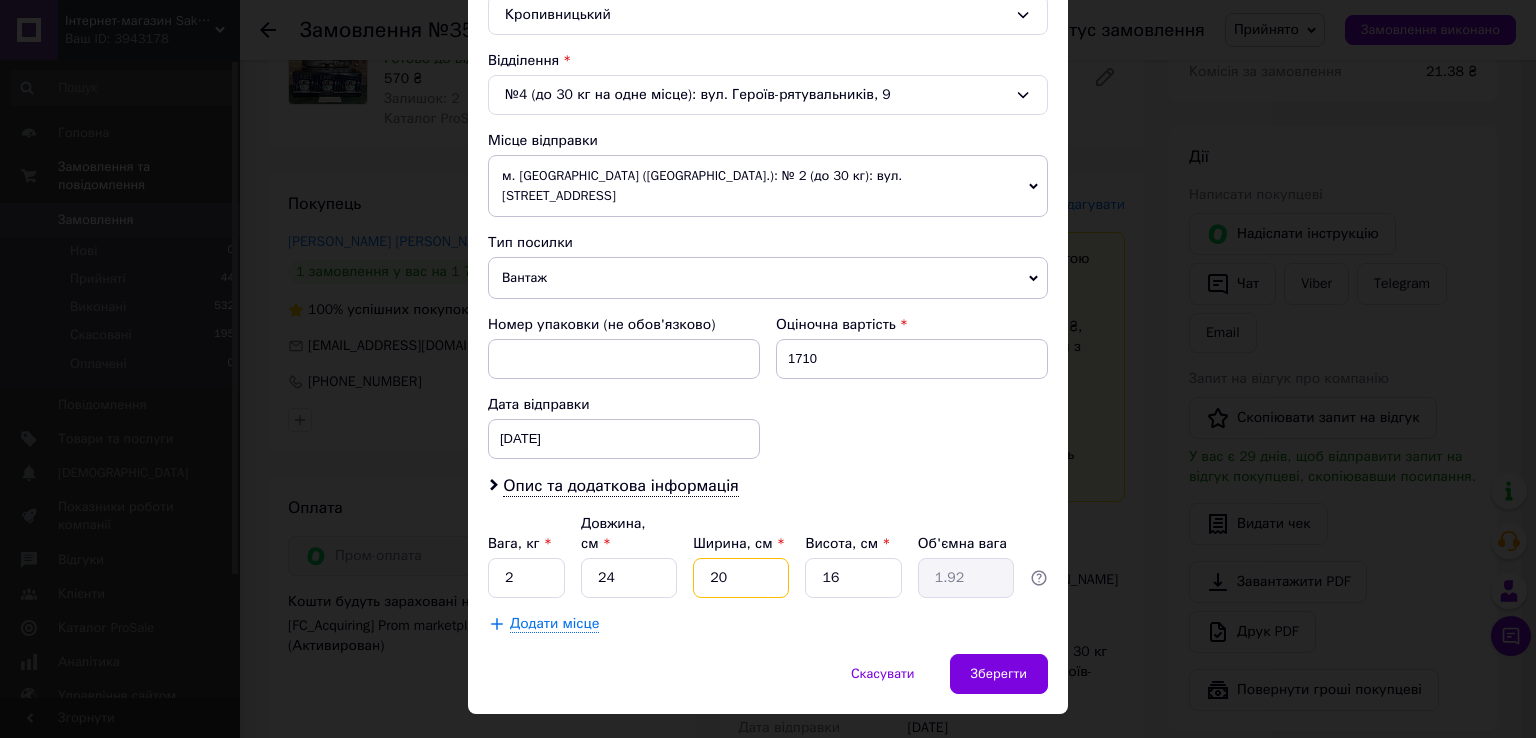 click on "20" at bounding box center [741, 578] 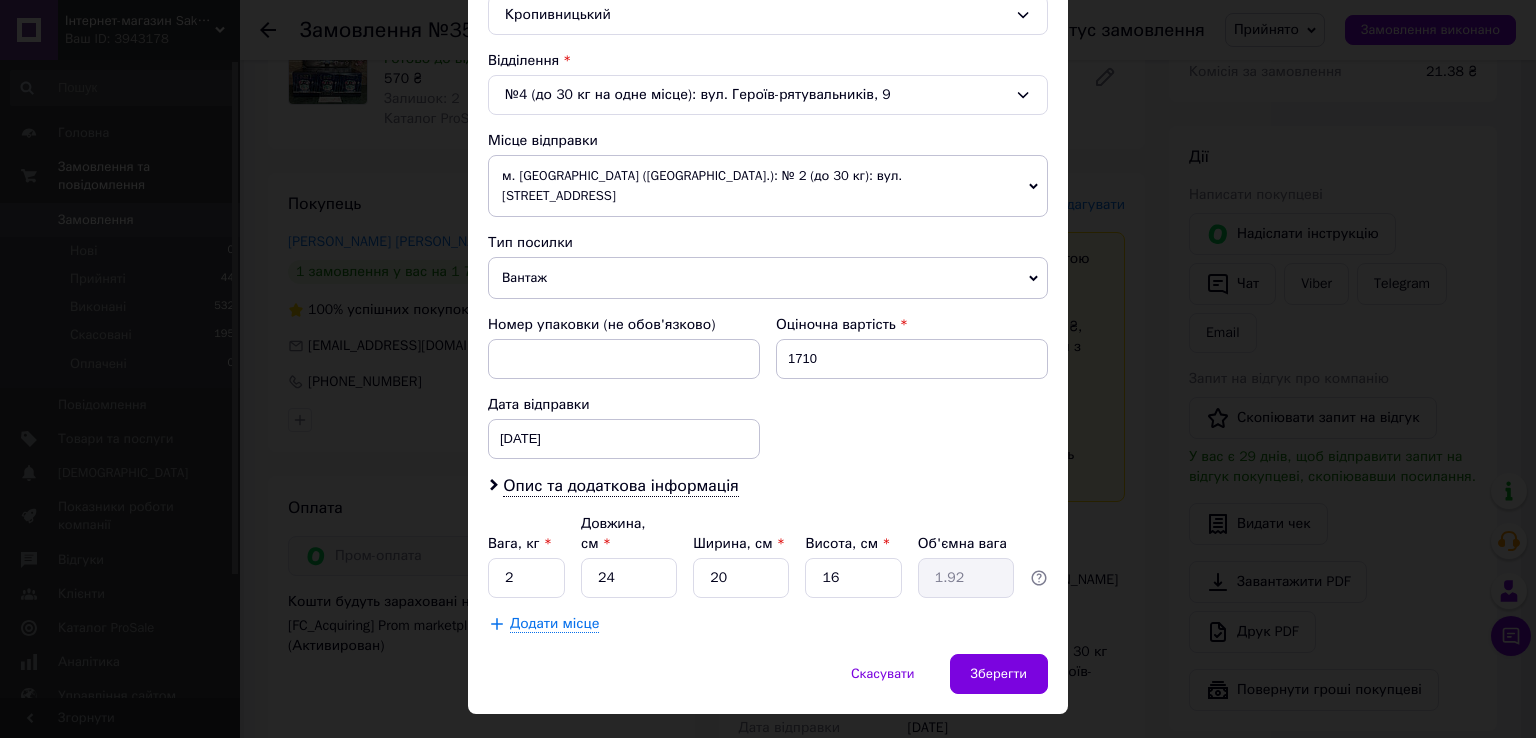 click on "Номер упаковки (не обов'язково) Оціночна вартість 1710 Дата відправки [DATE] < 2025 > < Июль > Пн Вт Ср Чт Пт Сб Вс 30 1 2 3 4 5 6 7 8 9 10 11 12 13 14 15 16 17 18 19 20 21 22 23 24 25 26 27 28 29 30 31 1 2 3 4 5 6 7 8 9 10" at bounding box center [768, 387] 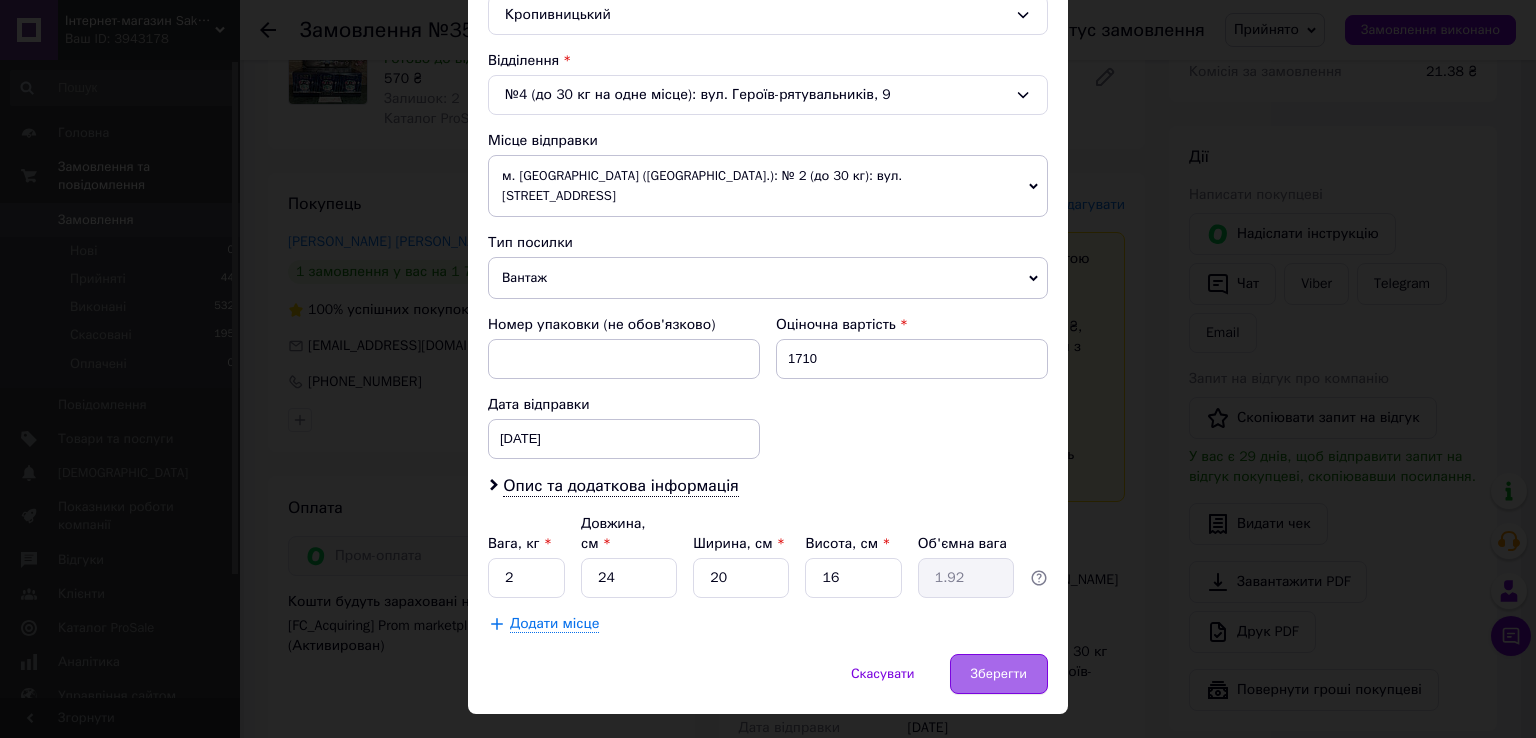 click on "Зберегти" at bounding box center [999, 674] 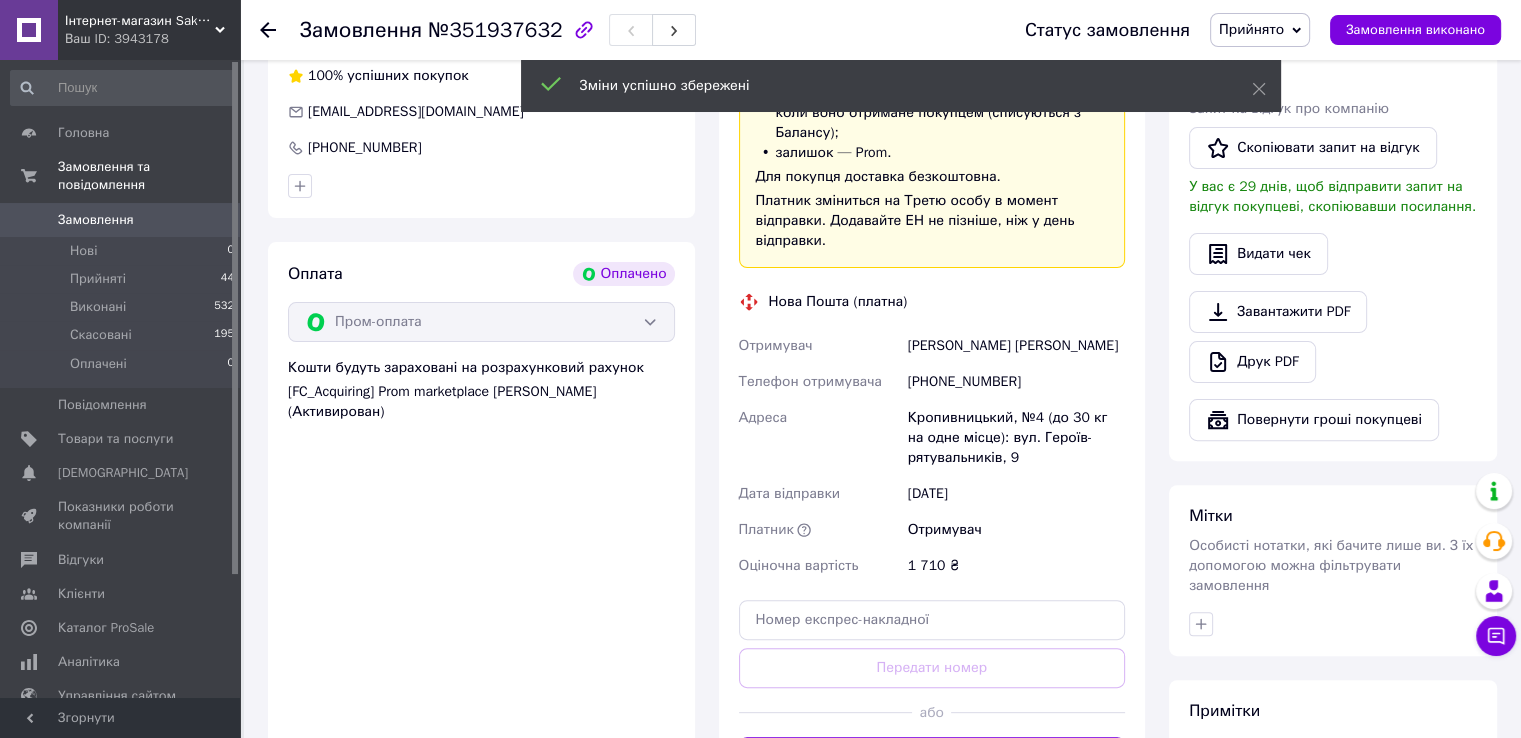 scroll, scrollTop: 600, scrollLeft: 0, axis: vertical 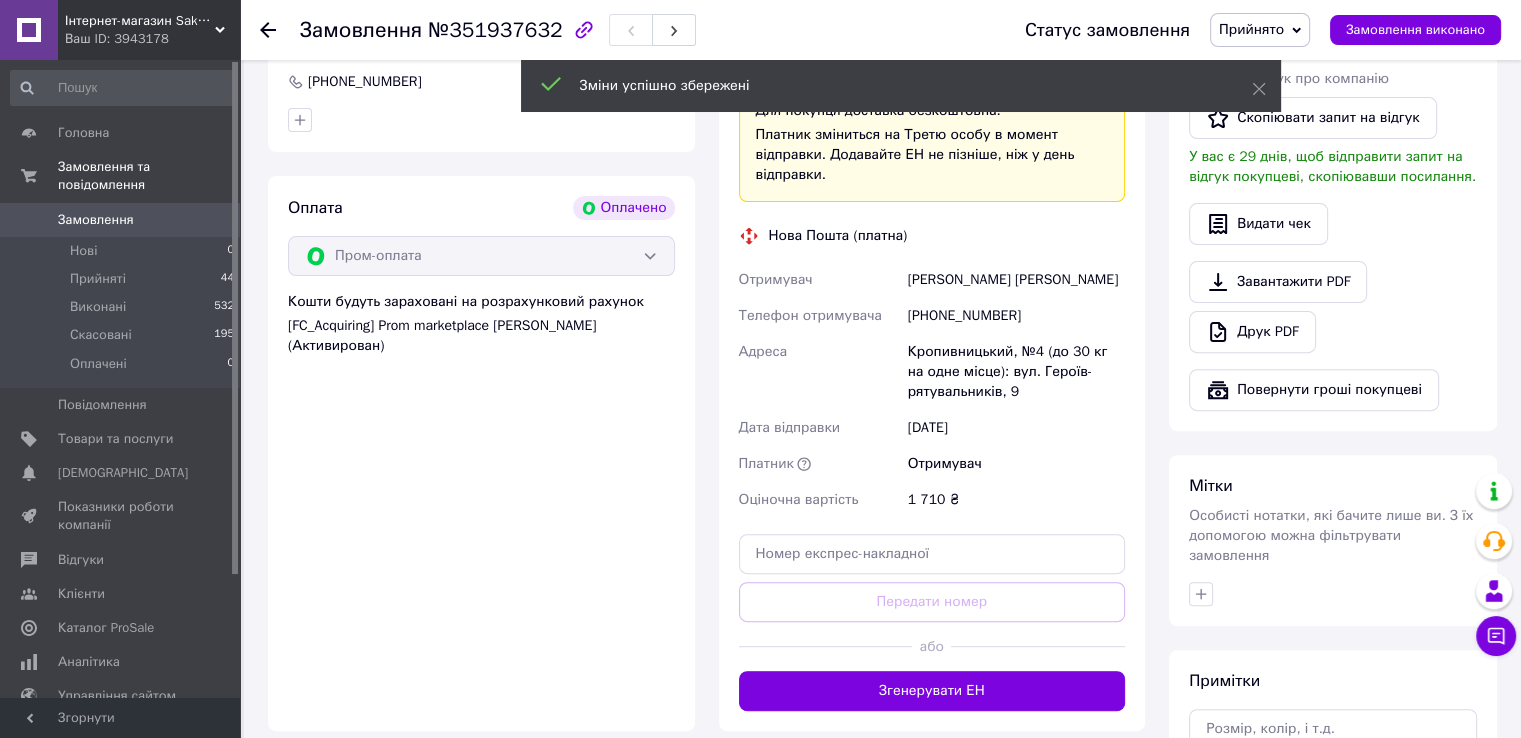 click on "Згенерувати ЕН" at bounding box center (932, 691) 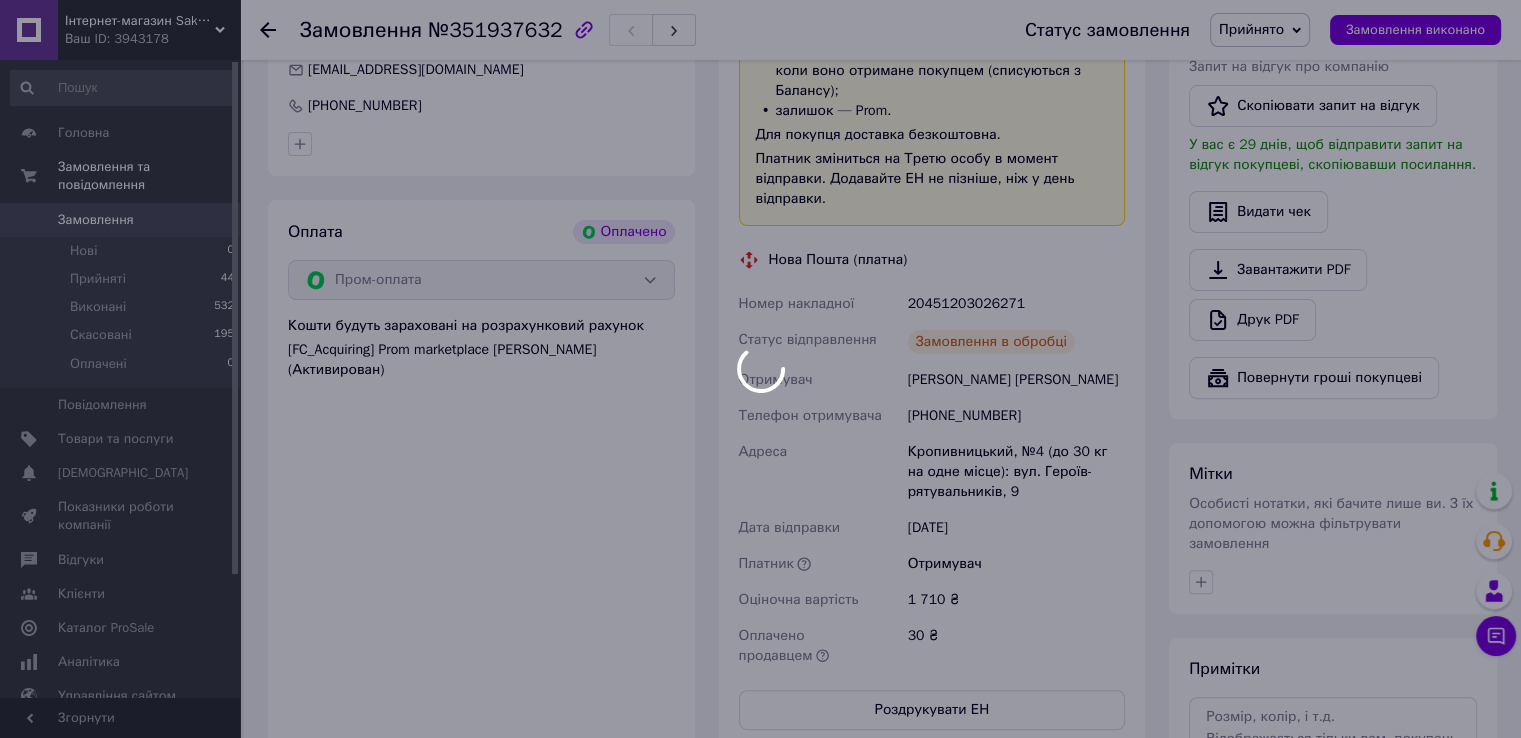 scroll, scrollTop: 600, scrollLeft: 0, axis: vertical 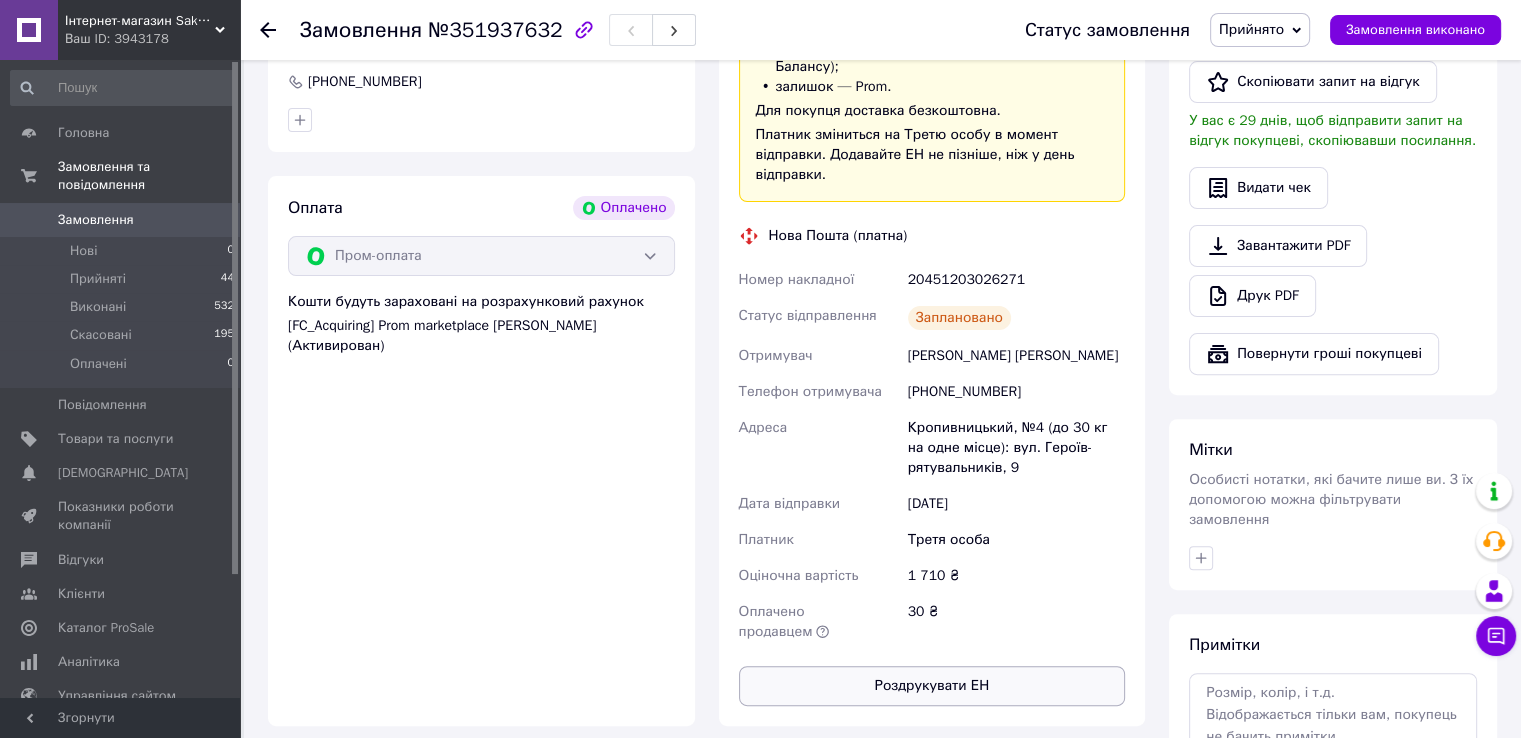 click on "Роздрукувати ЕН" at bounding box center (932, 686) 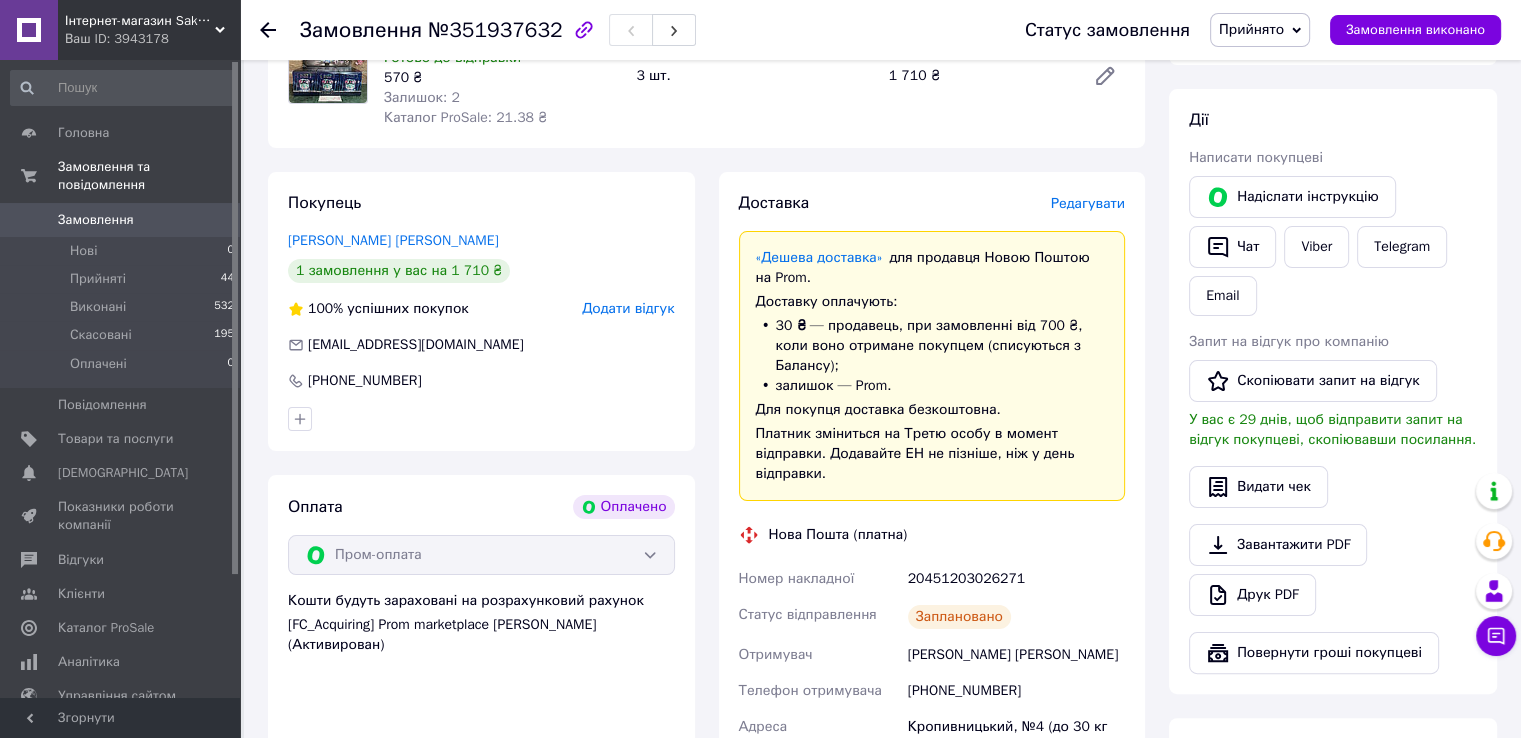scroll, scrollTop: 300, scrollLeft: 0, axis: vertical 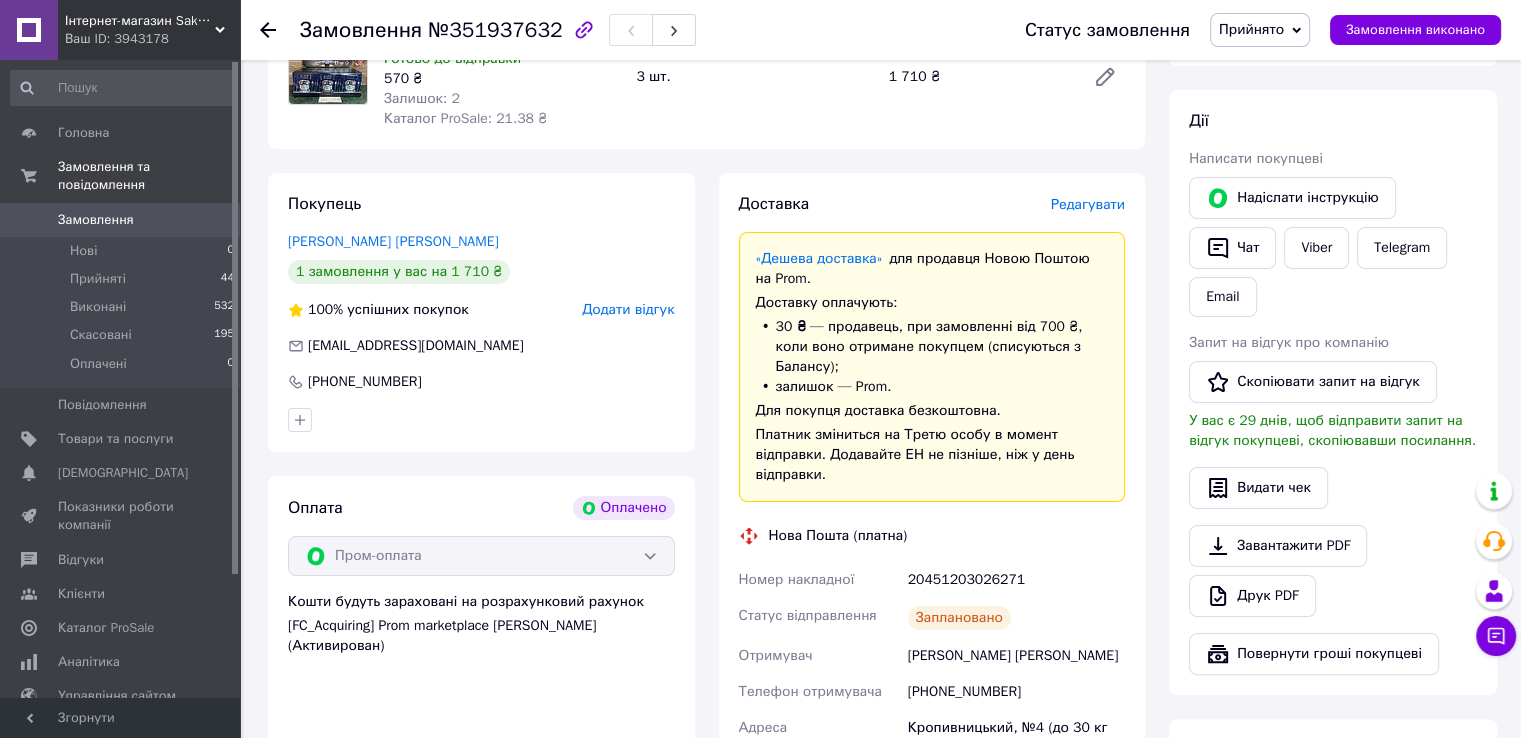 click 